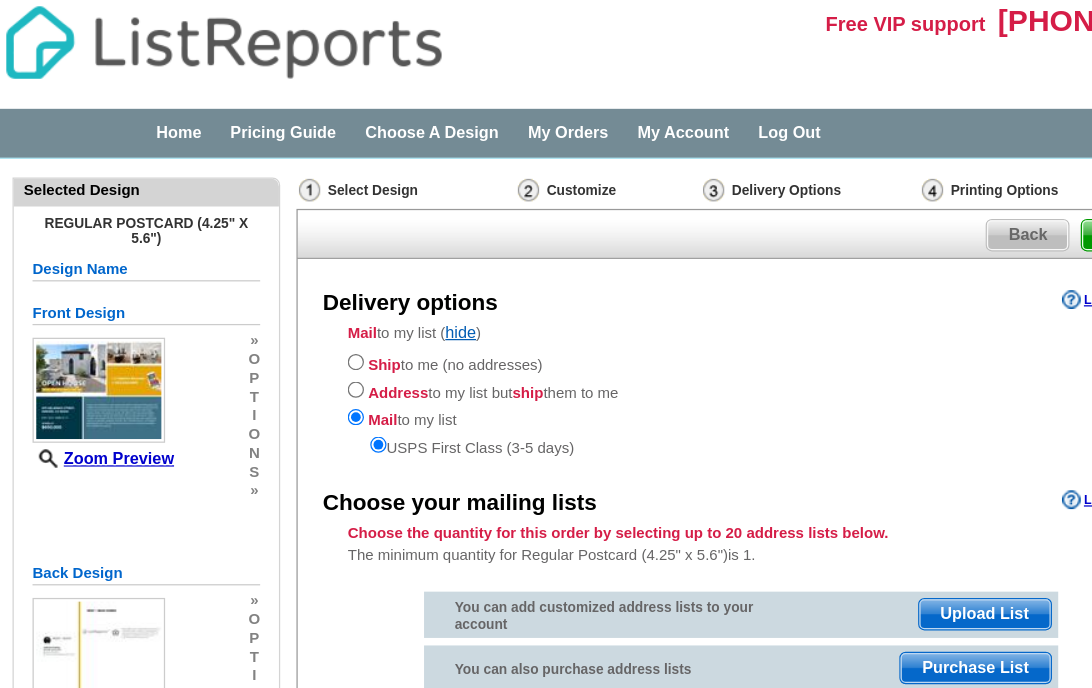 scroll, scrollTop: 0, scrollLeft: 0, axis: both 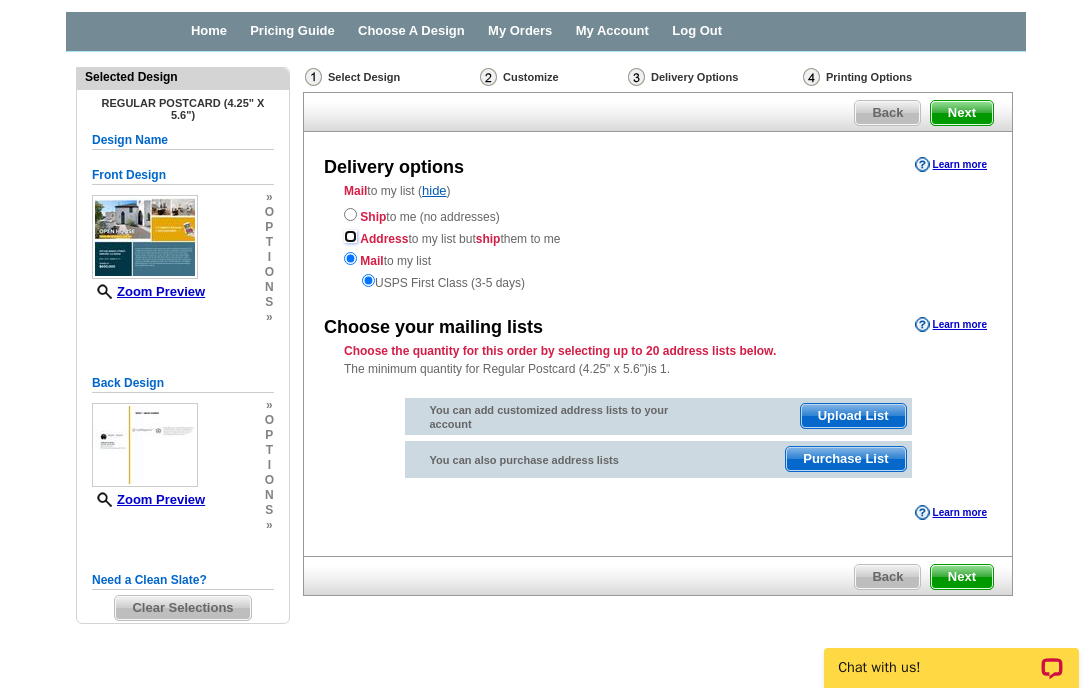 click at bounding box center (350, 236) 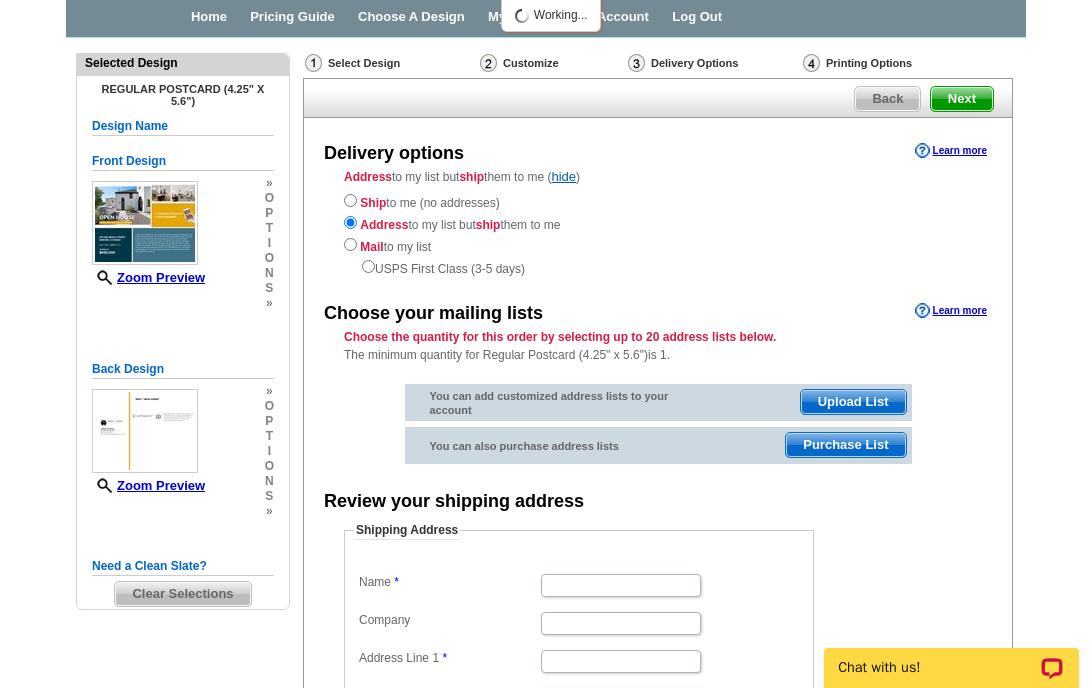 scroll, scrollTop: 93, scrollLeft: 0, axis: vertical 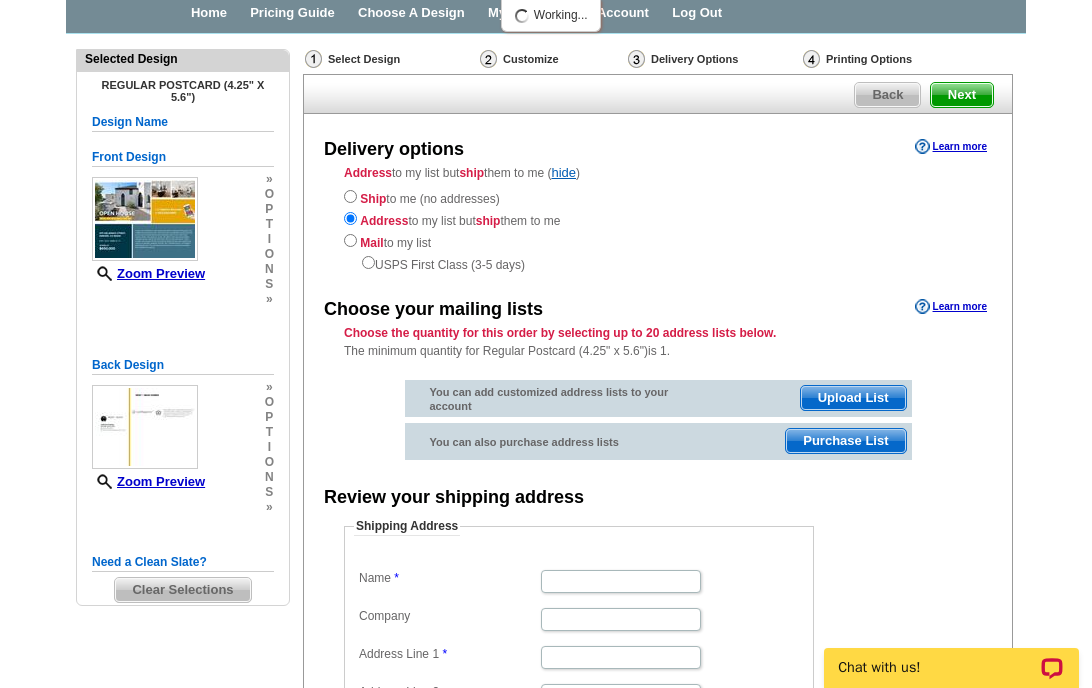 click on "Address  to my list but  ship  them to me                            ( hide )
Ship  to me (no addresses)
Address  to my list but  ship  them to me
Mail  to my list
USPS First Class                                                    (3-5 days)" at bounding box center [658, 219] 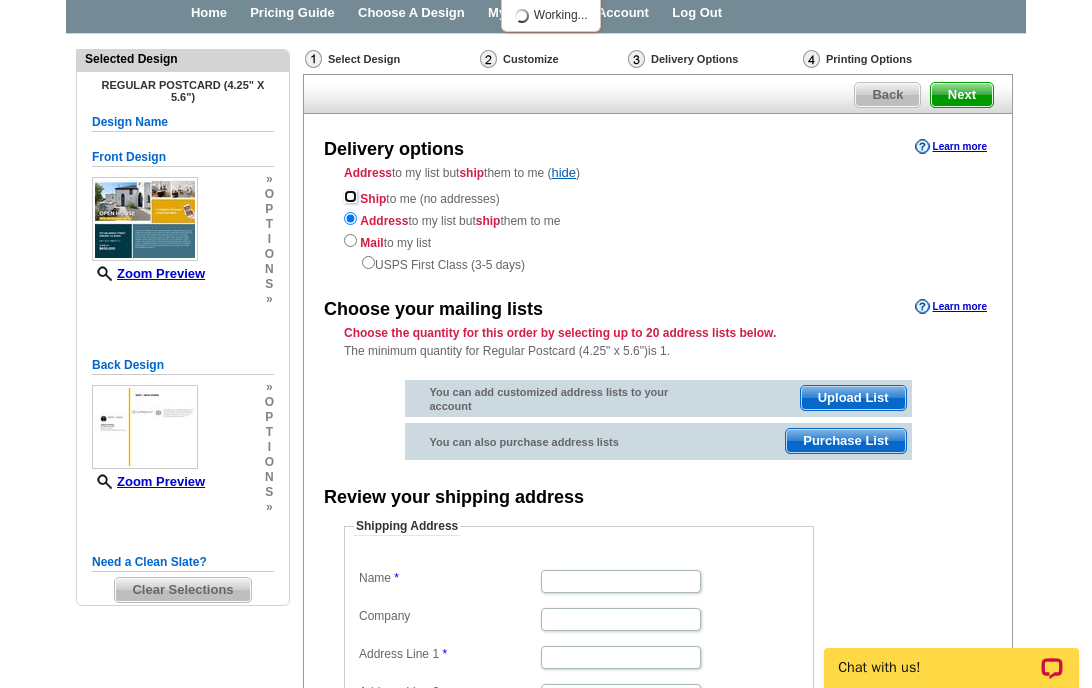 click at bounding box center (350, 196) 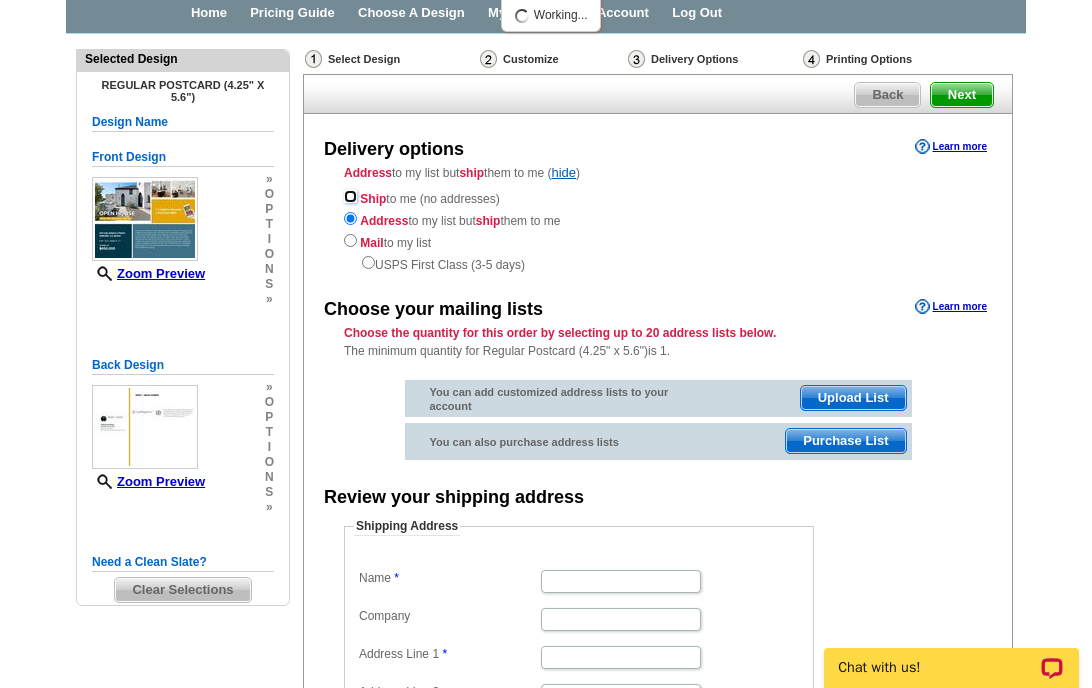 radio on "true" 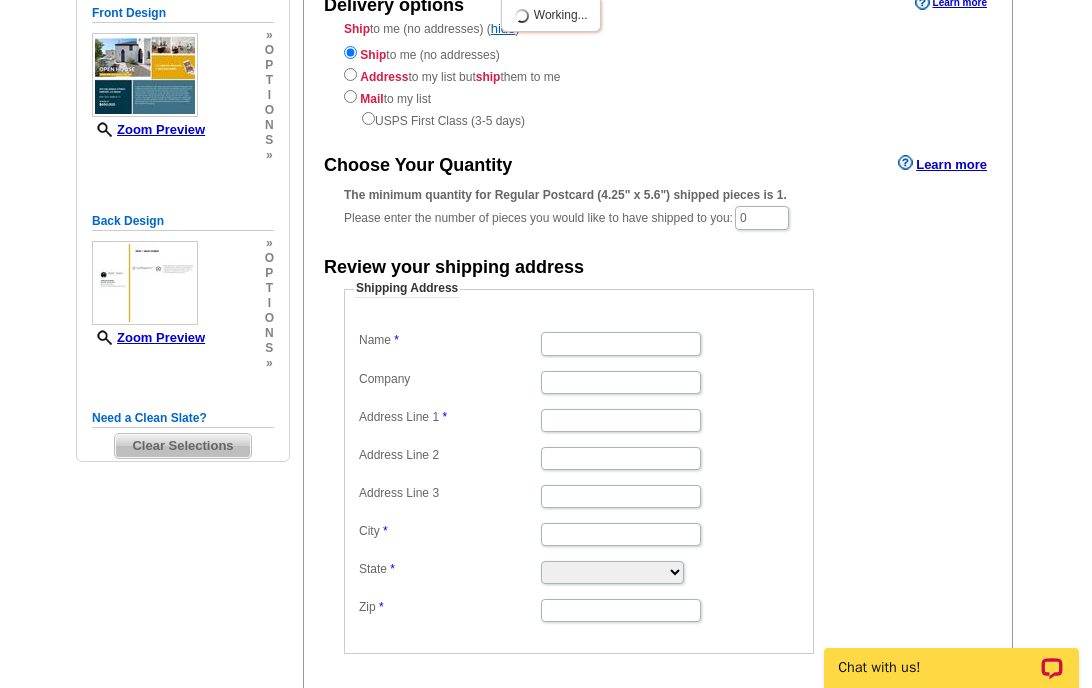 scroll, scrollTop: 246, scrollLeft: 0, axis: vertical 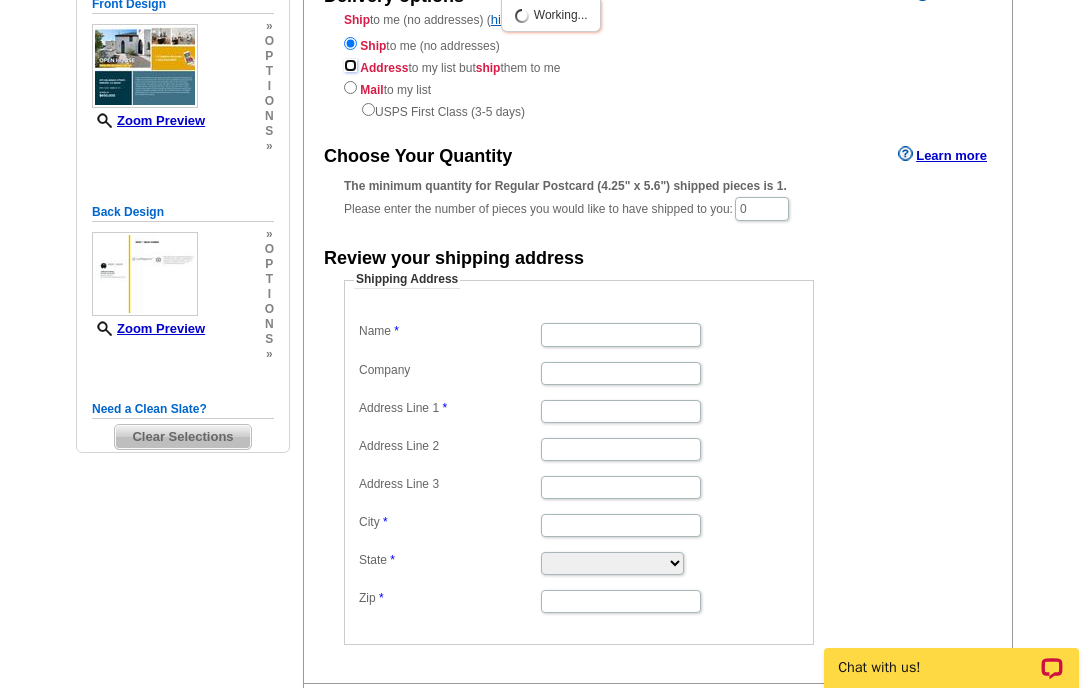 click at bounding box center (350, 65) 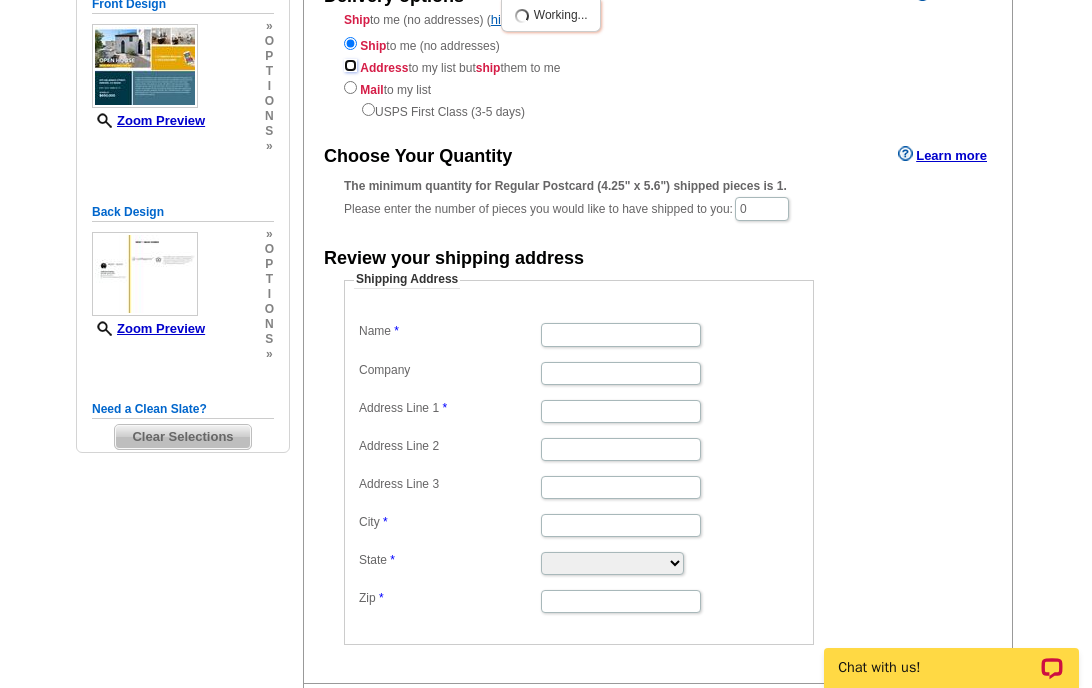 radio on "true" 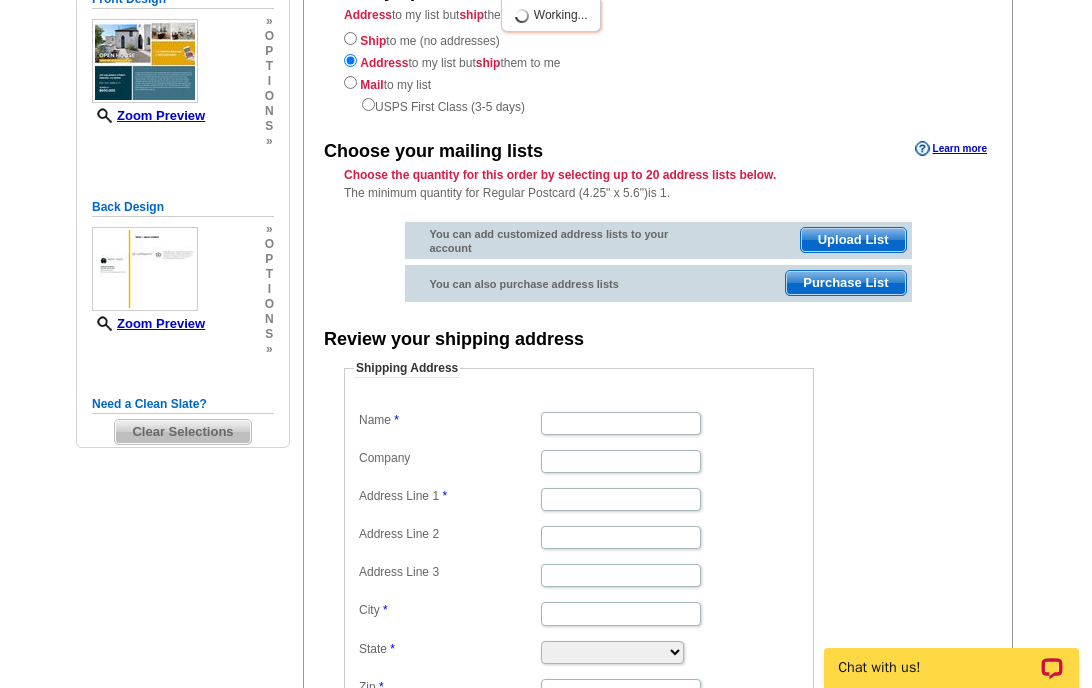 scroll, scrollTop: 254, scrollLeft: 0, axis: vertical 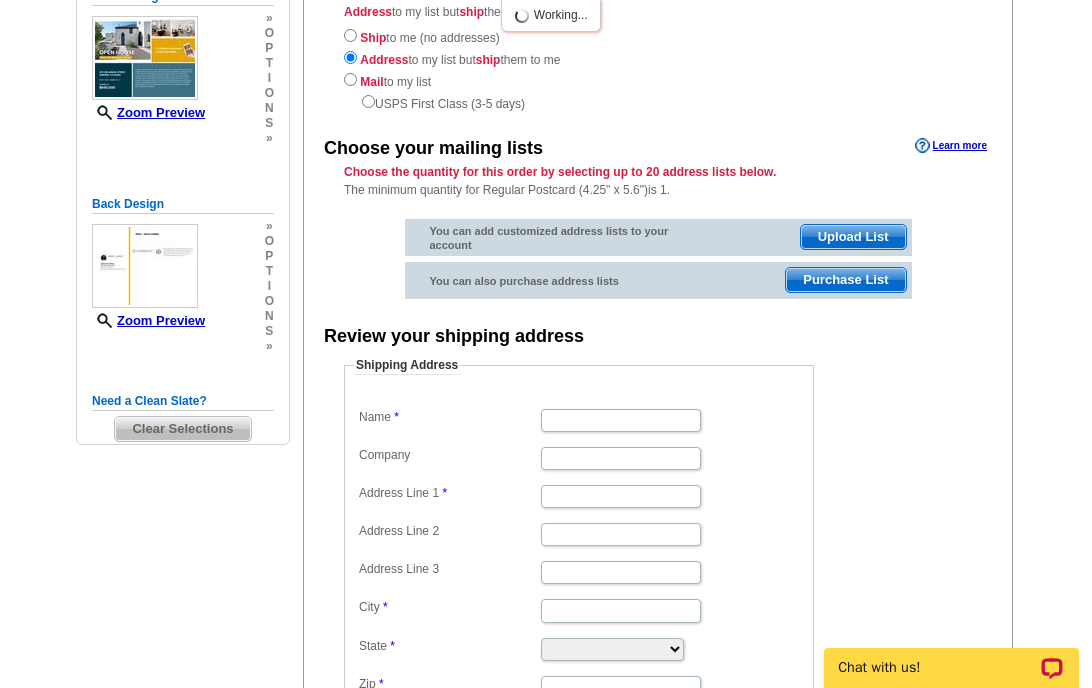 click on "Purchase List" at bounding box center [845, 280] 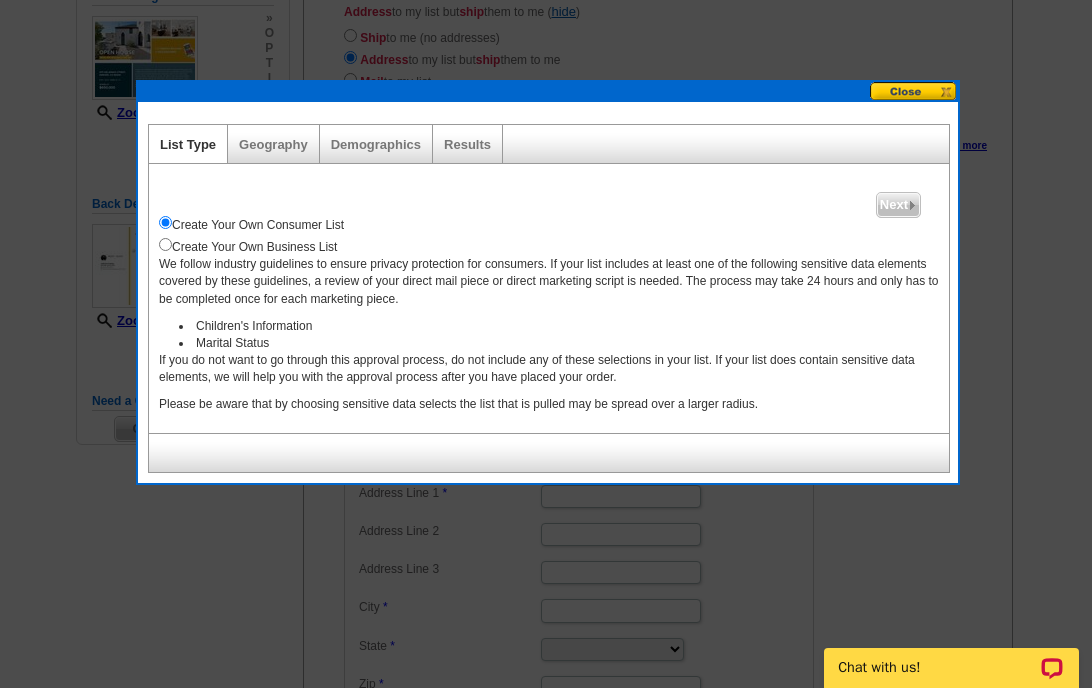 click at bounding box center [914, 91] 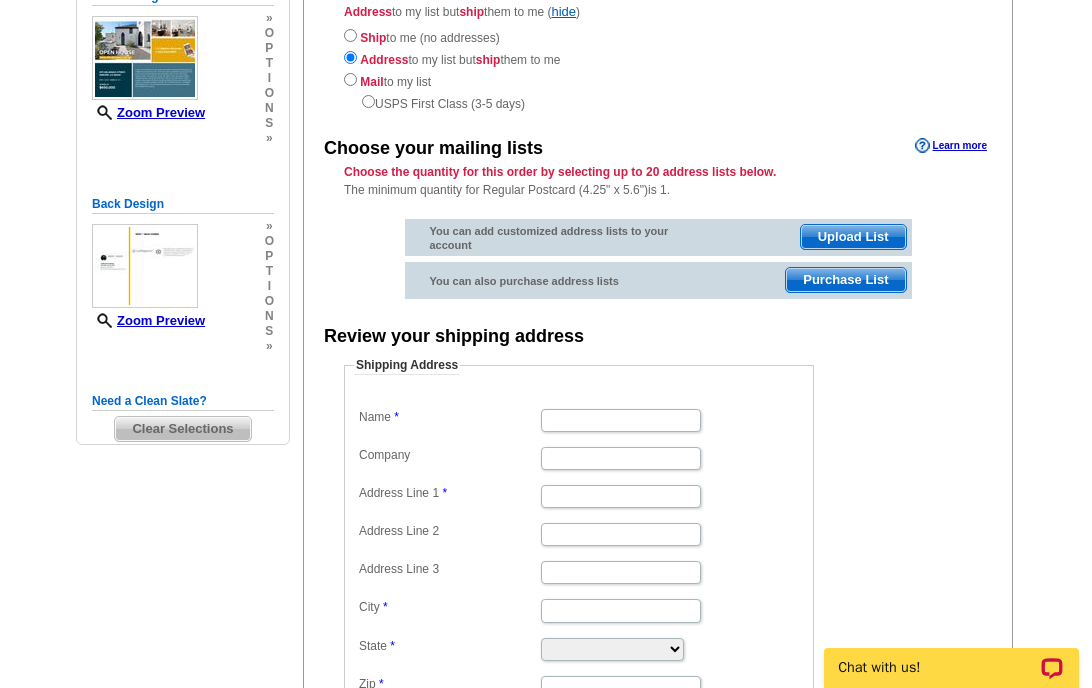 scroll, scrollTop: 493, scrollLeft: 0, axis: vertical 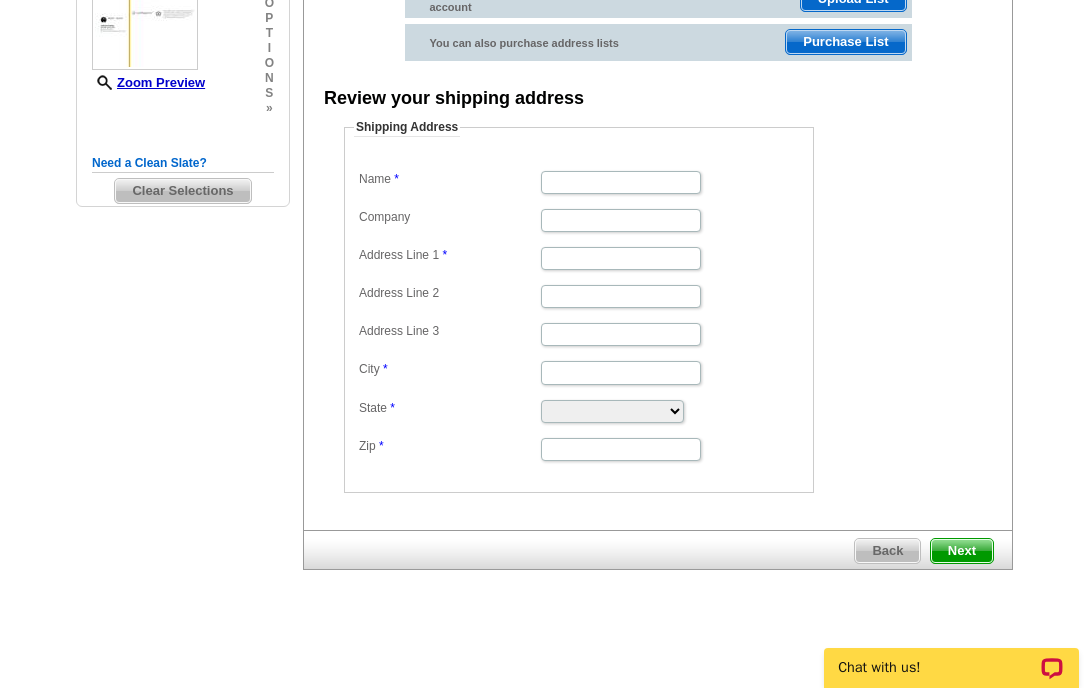 click on "Back
Next" at bounding box center (658, 550) 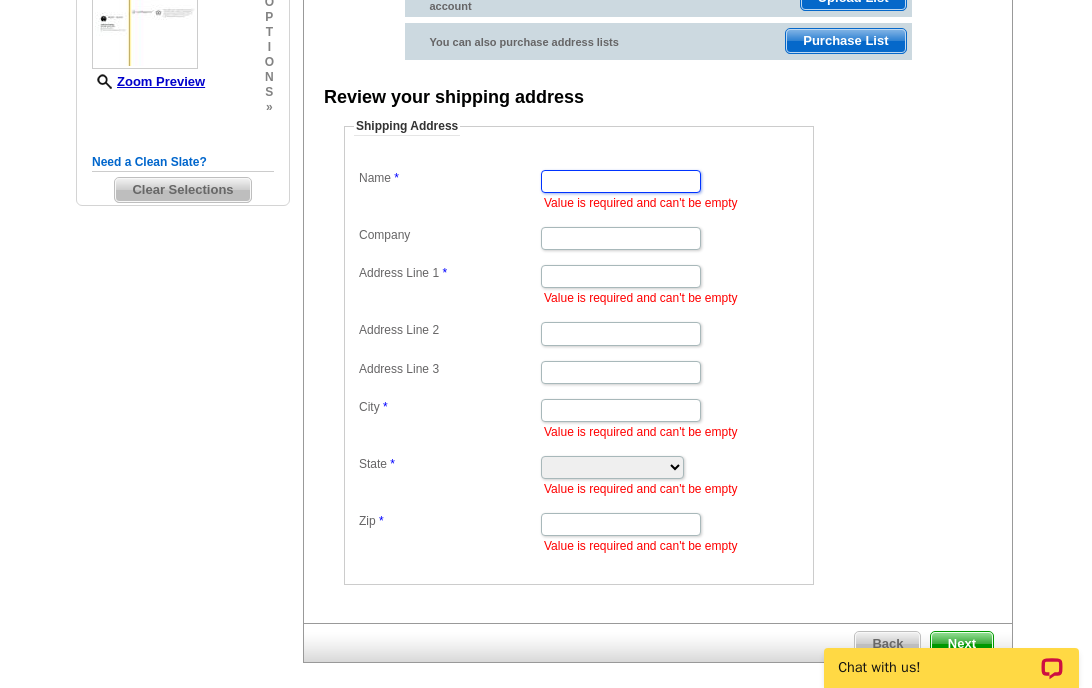 click on "Free VIP support     800-260-5887
Home
Pricing Guide
Choose A Design
My Orders
My Account
Log Out
Need Help? call 800-260-5887,  chat  with support, or have our designers make something custom just for you!
Got it, no need for the selection guide next time.
Show Results
Selected Design
Regular Postcard (4.25" x 5.6")
Design Name
Front Design
Zoom Preview
» o" at bounding box center [546, 144] 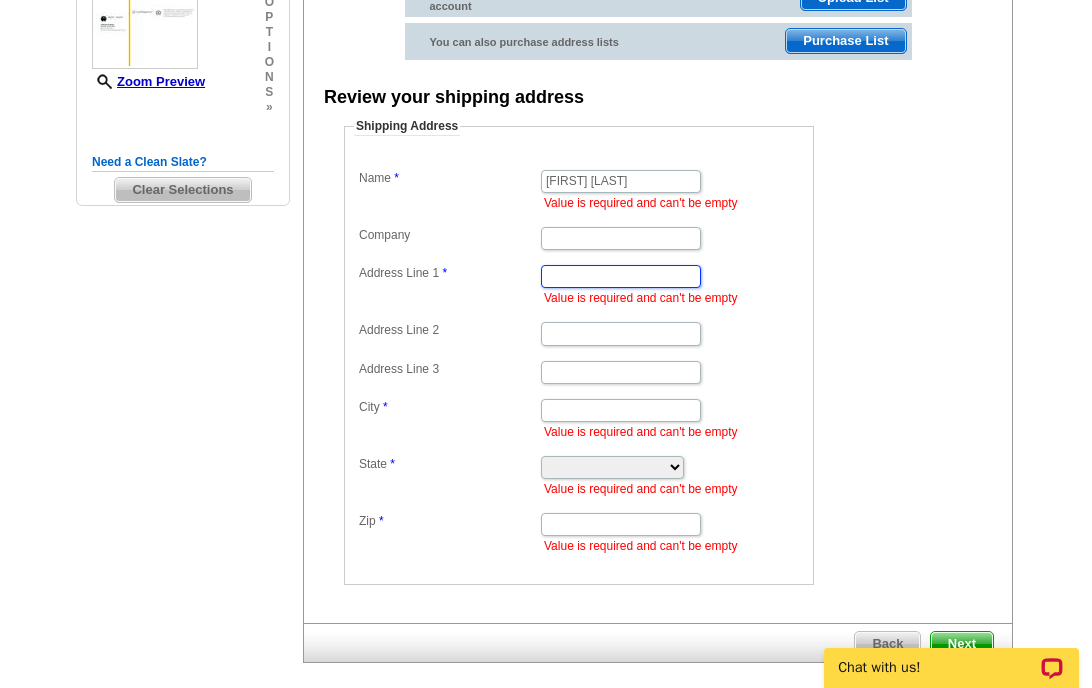 type on "[NUMBER] [STREET] [AVE]" 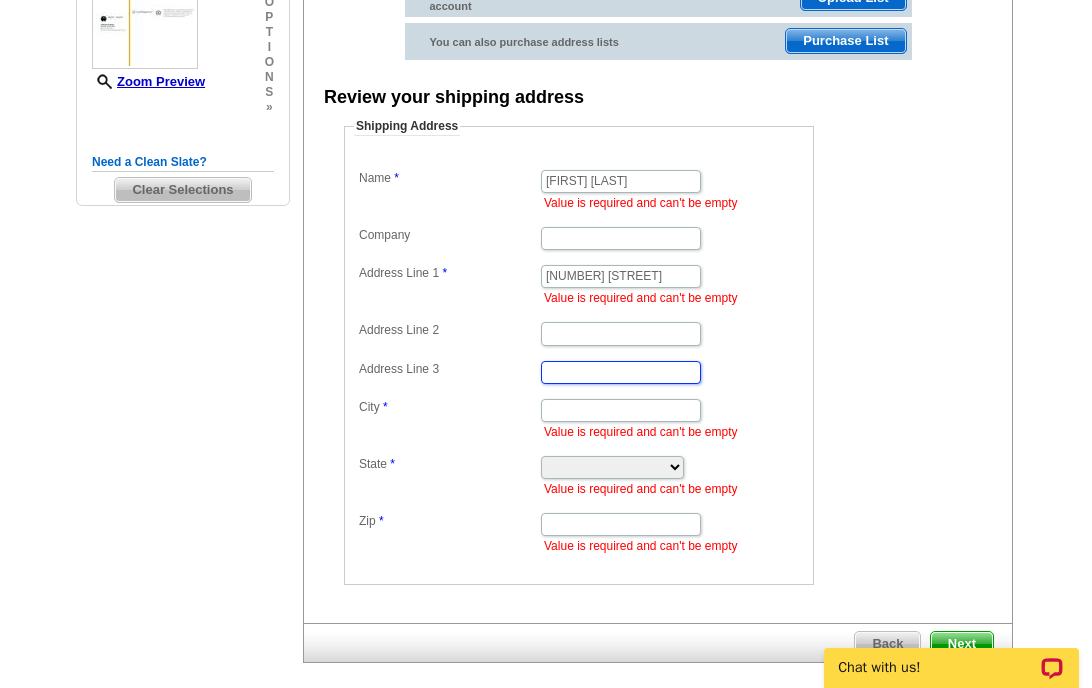 type on "[CITY]" 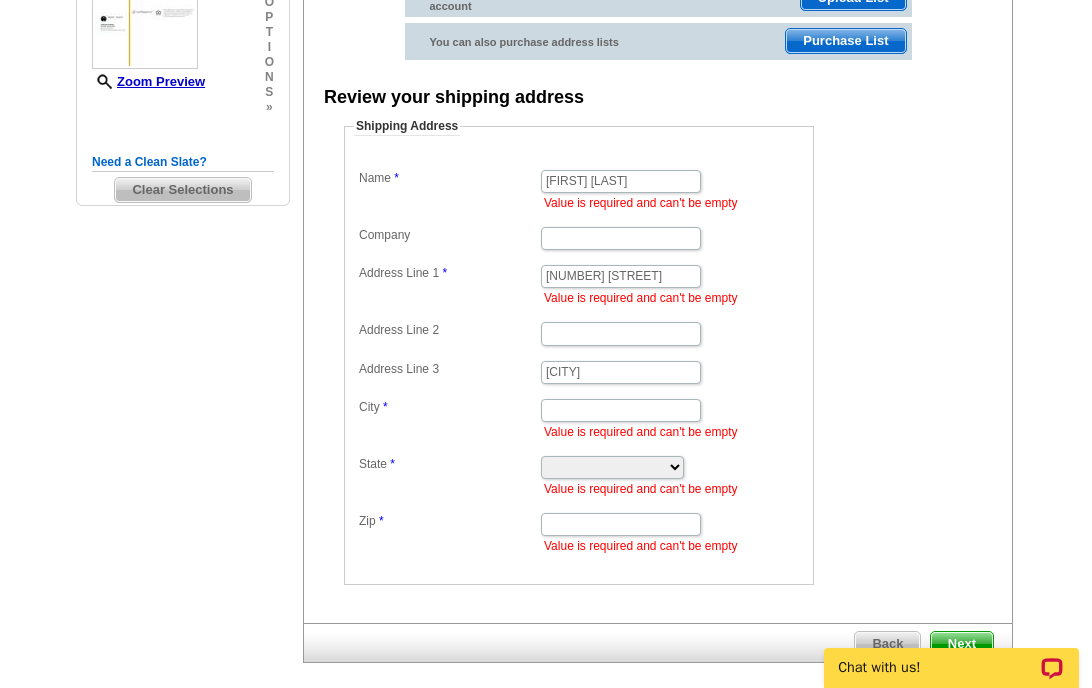 type on "[CITY]" 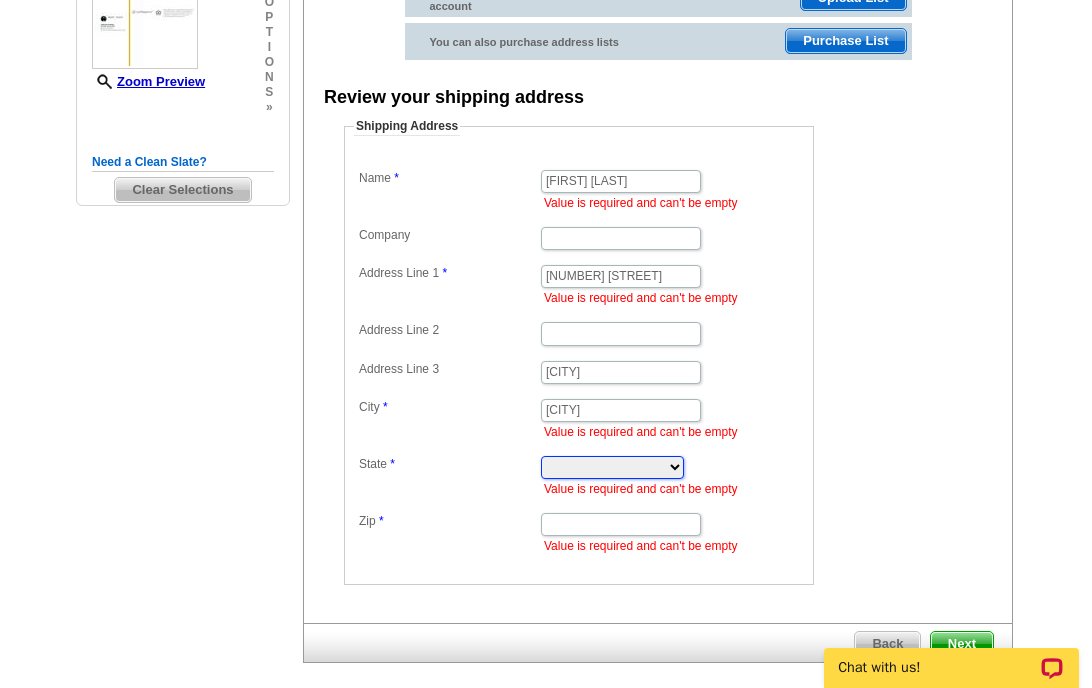 select on "CO" 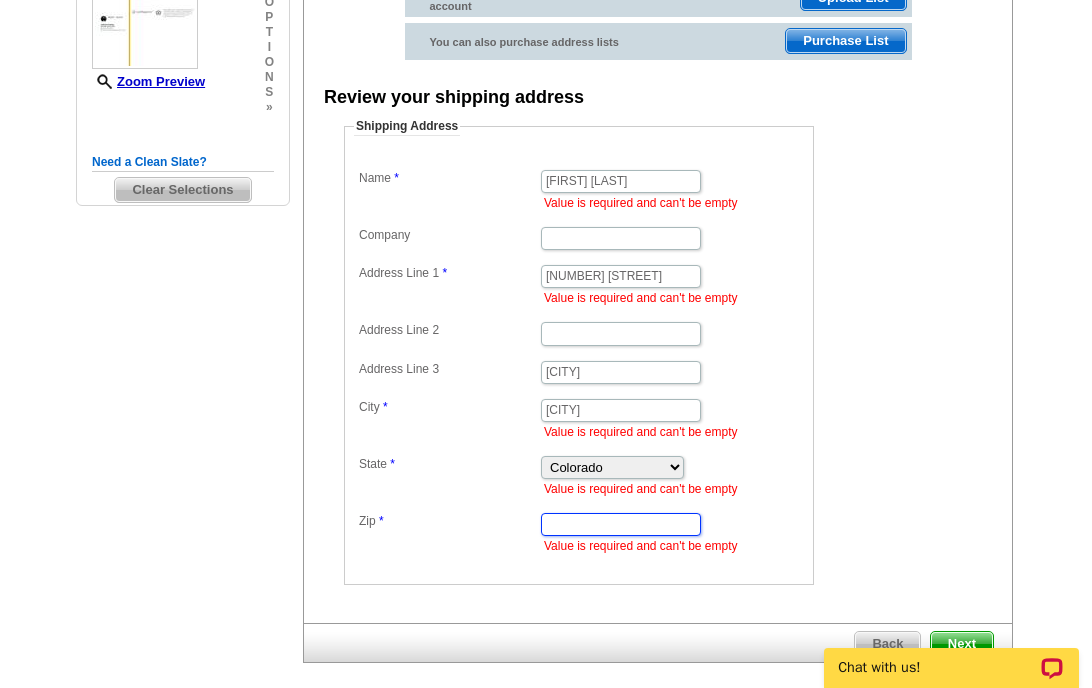 type on "[ZIP]" 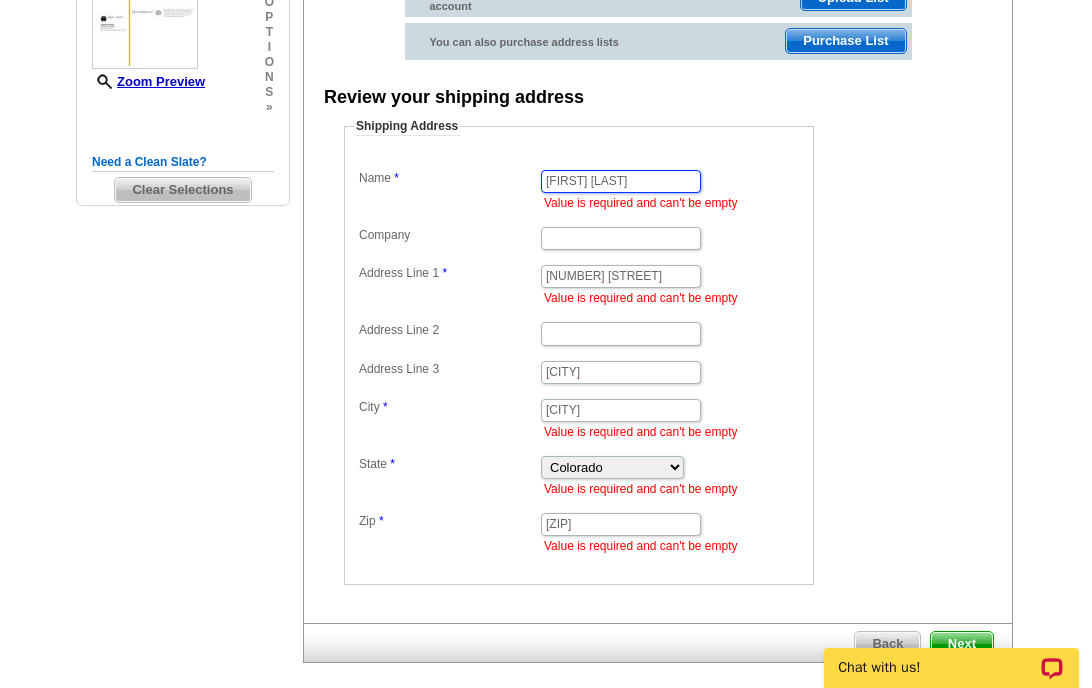 scroll, scrollTop: 0, scrollLeft: 0, axis: both 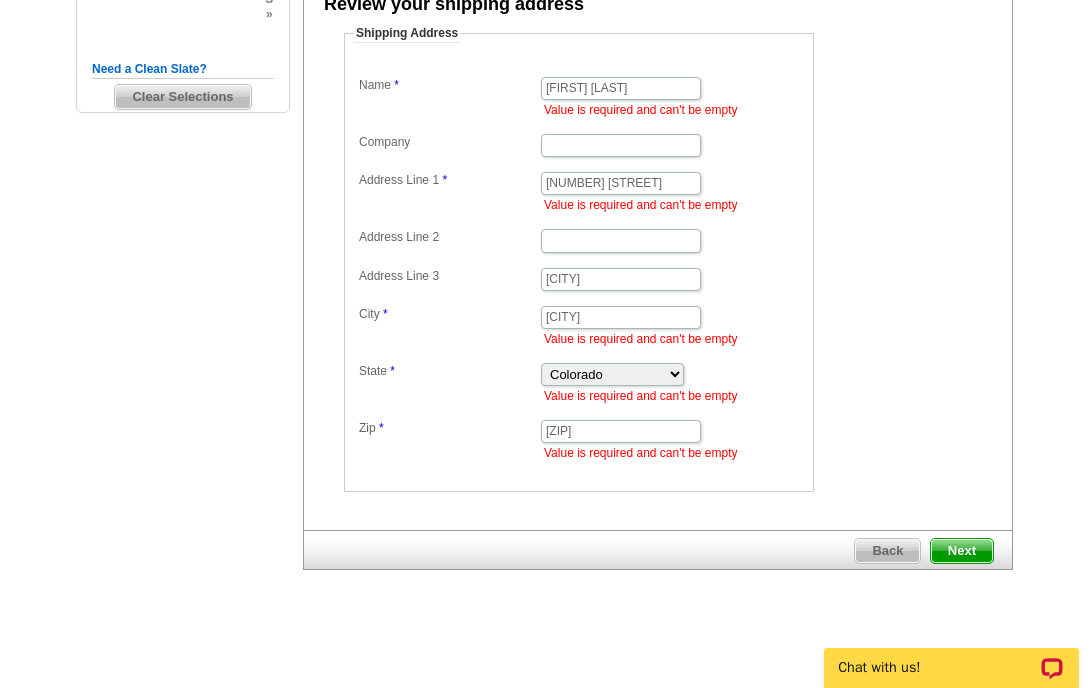 click on "Next" at bounding box center [962, 551] 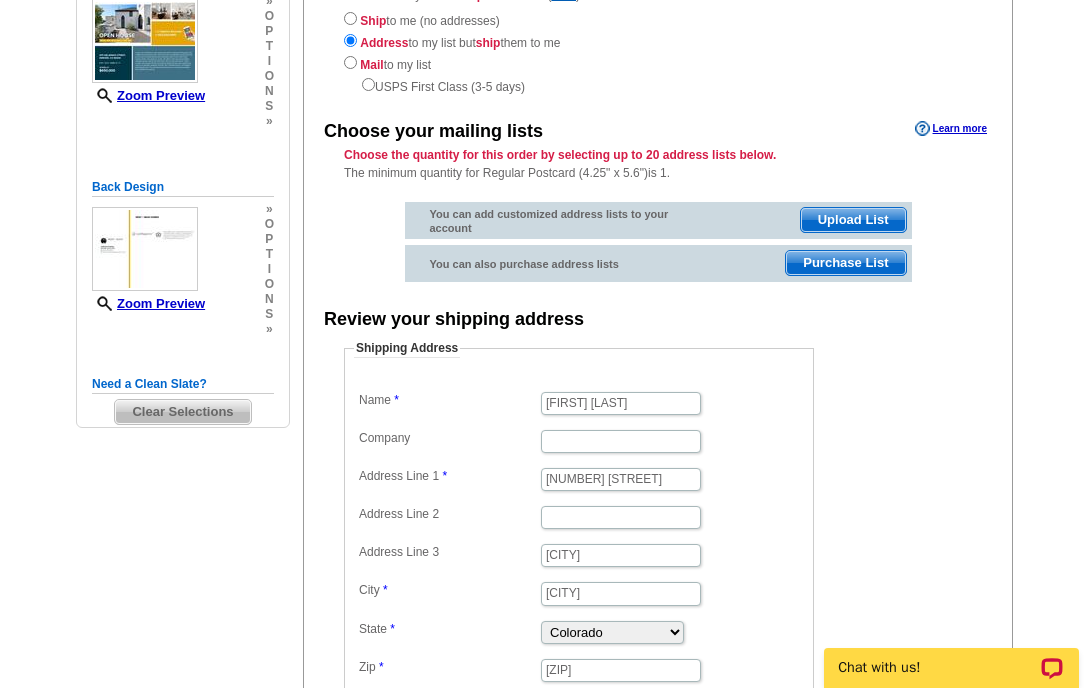scroll, scrollTop: 0, scrollLeft: 0, axis: both 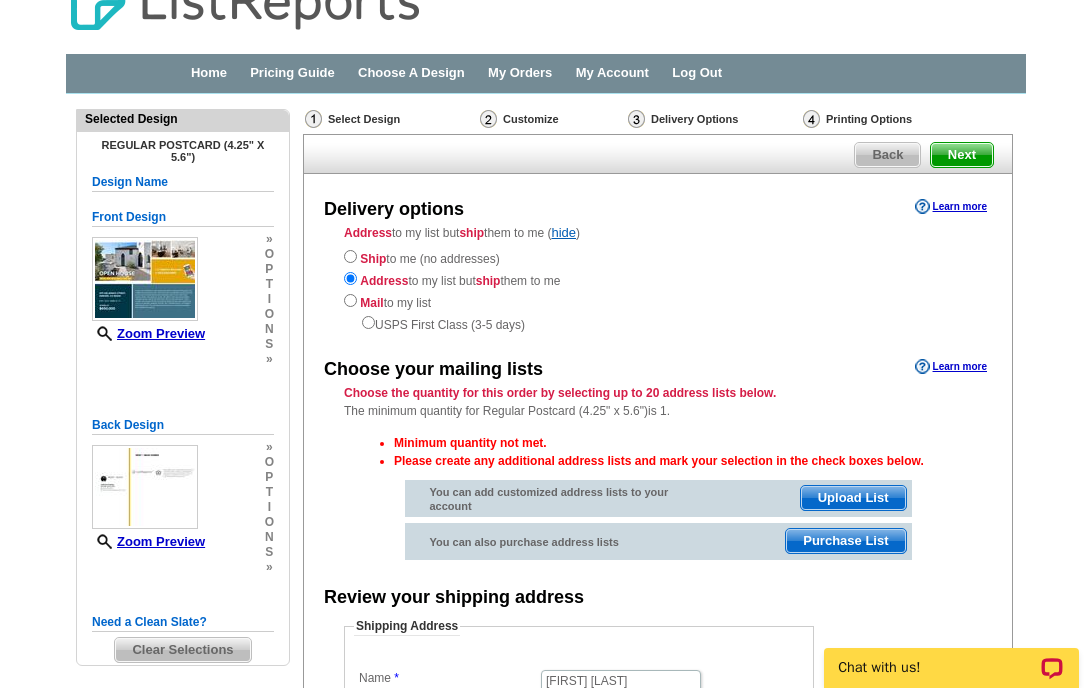 click on "Choose the quantity for this order by selecting up to 20 address lists below.
The minimum quantity for Regular Postcard (4.25" x 5.6")is 1." at bounding box center (658, 402) 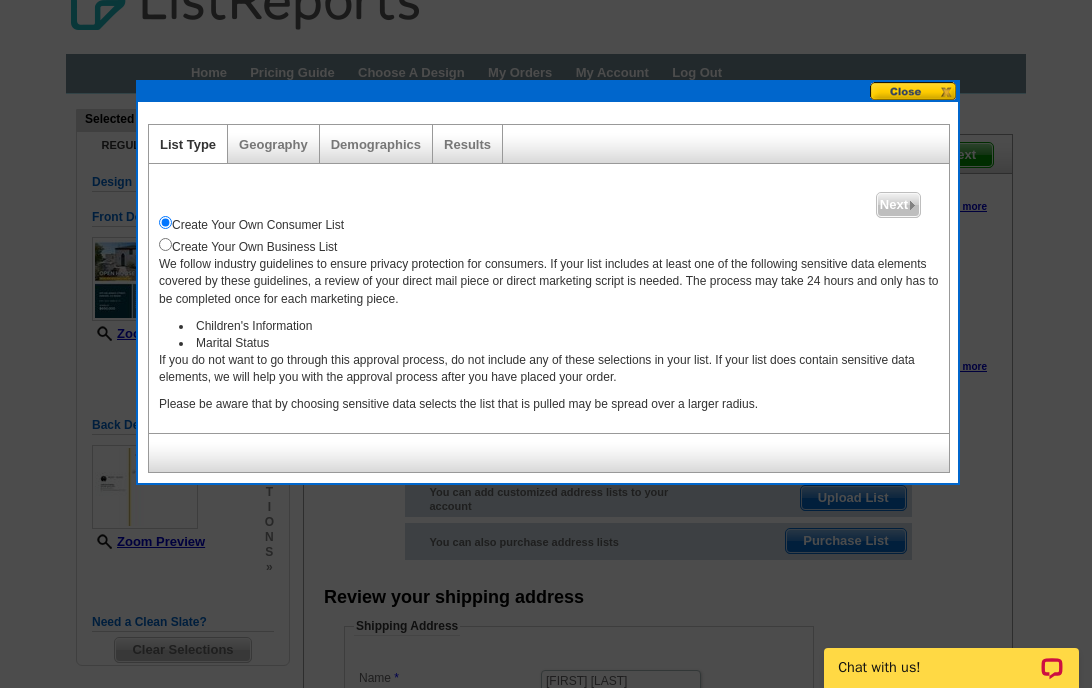 click on "Geography" at bounding box center (274, 144) 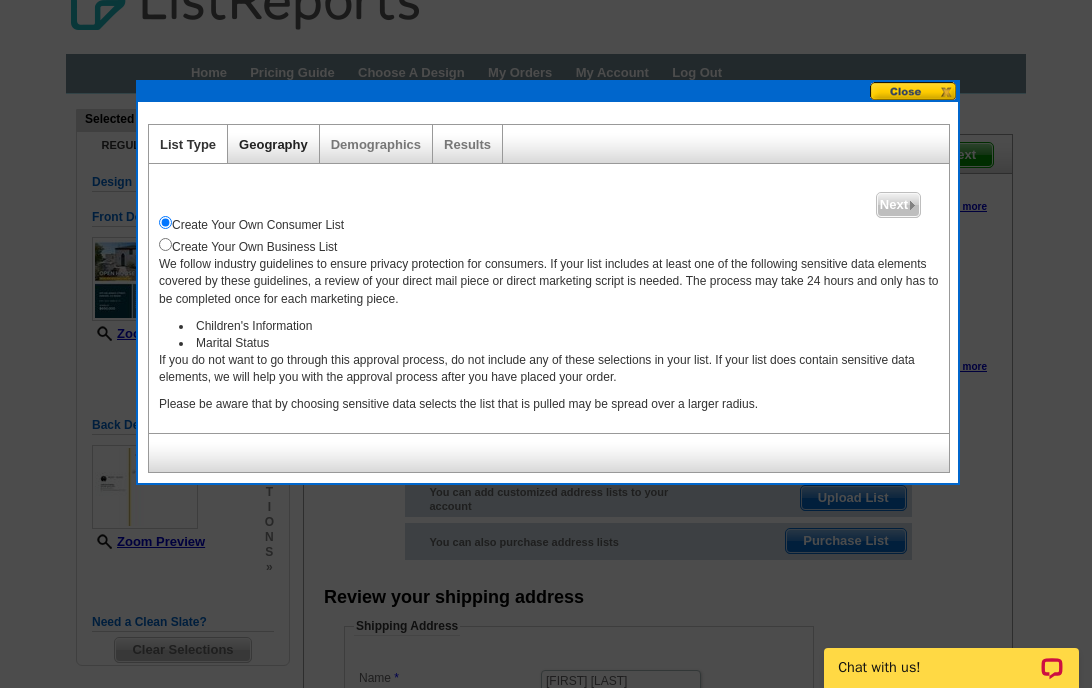 click on "Geography" at bounding box center [273, 144] 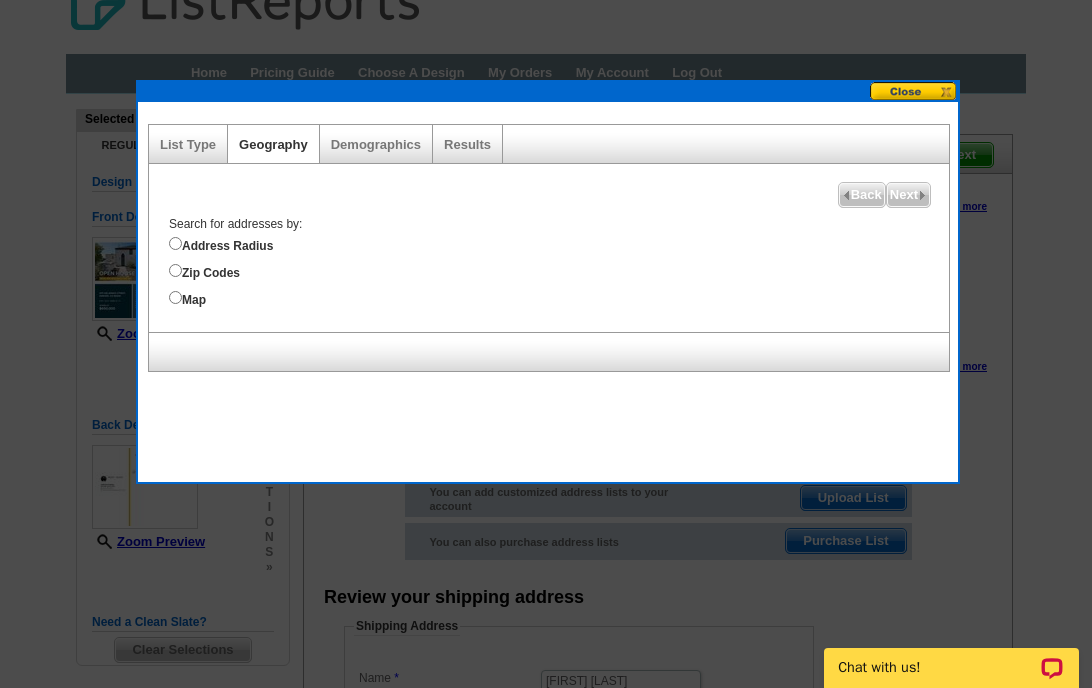 click on "Search for addresses by:
Address Radius
Zip Codes
Map
Enter an address and the radius (in miles) that you would like to include in this list.
Address
City
State
Zip Code
Radius
miles Number of miles in decimal format only.  For example, 0.5 or 2.
Or do a broader search by entering zip code(s) separated by commas.
Zip Codes" at bounding box center [548, 242] 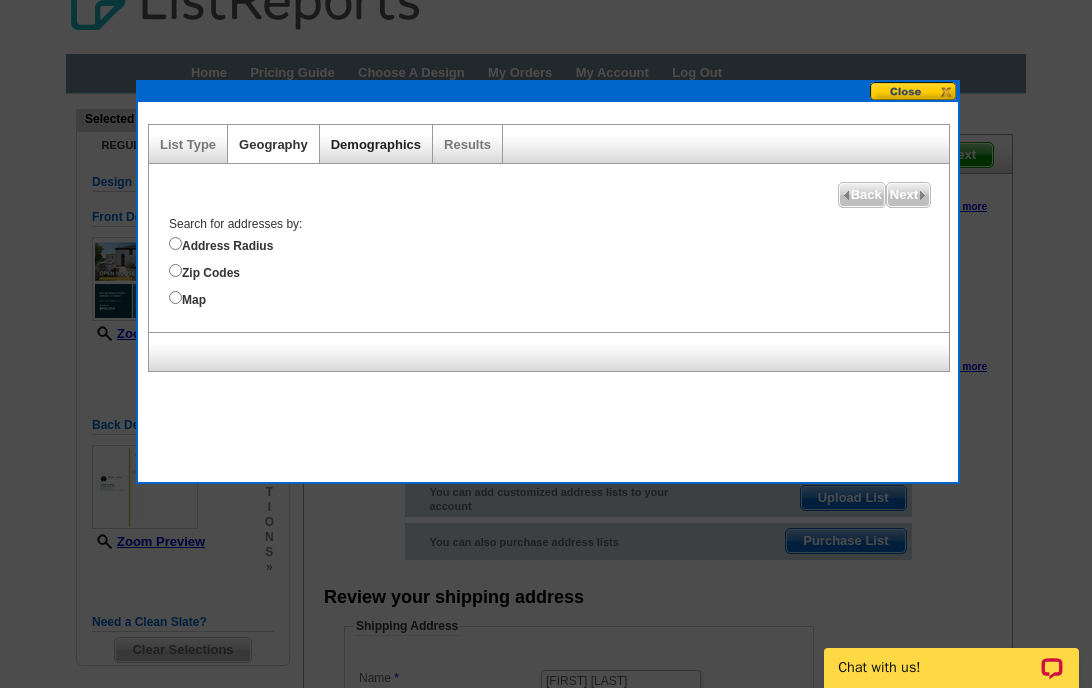 click on "Demographics" at bounding box center (376, 144) 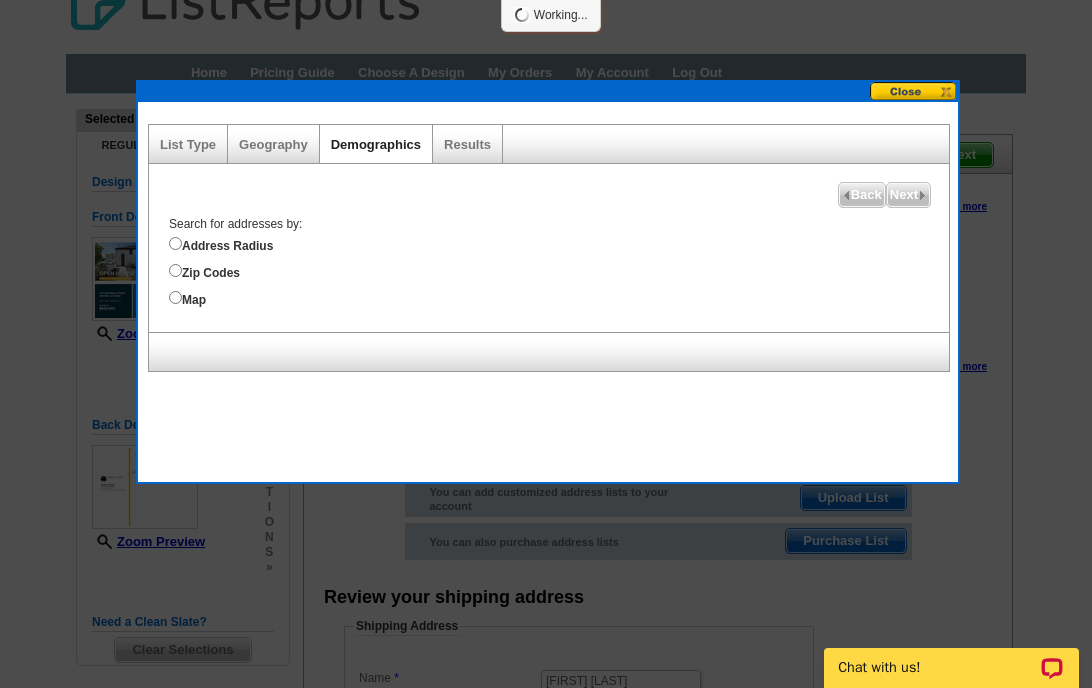 select 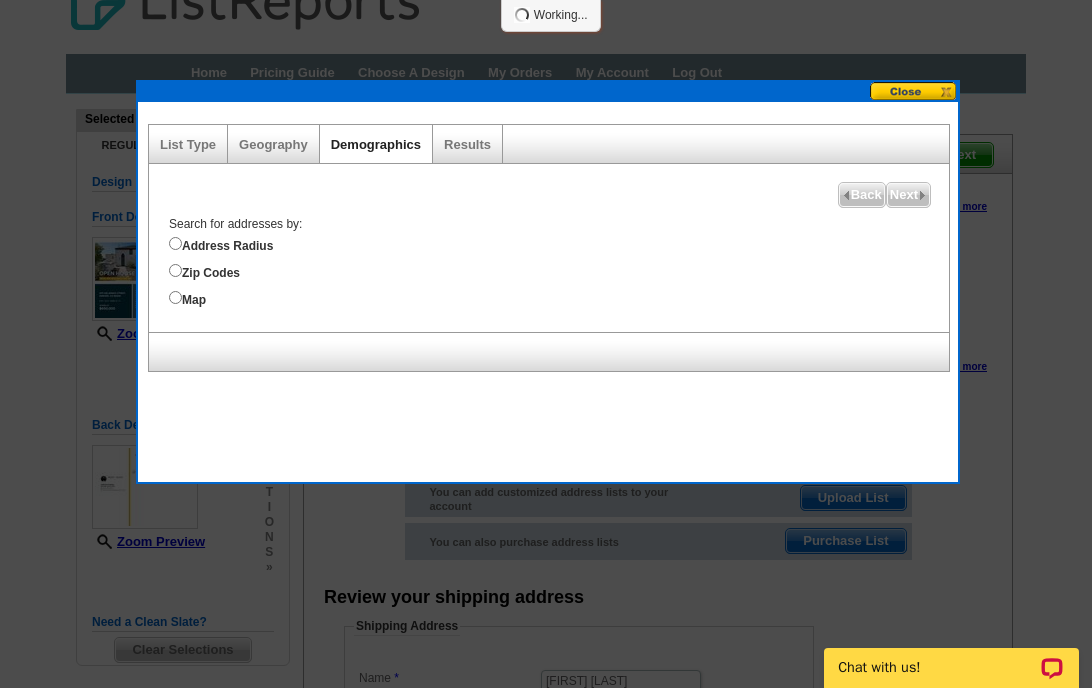 select 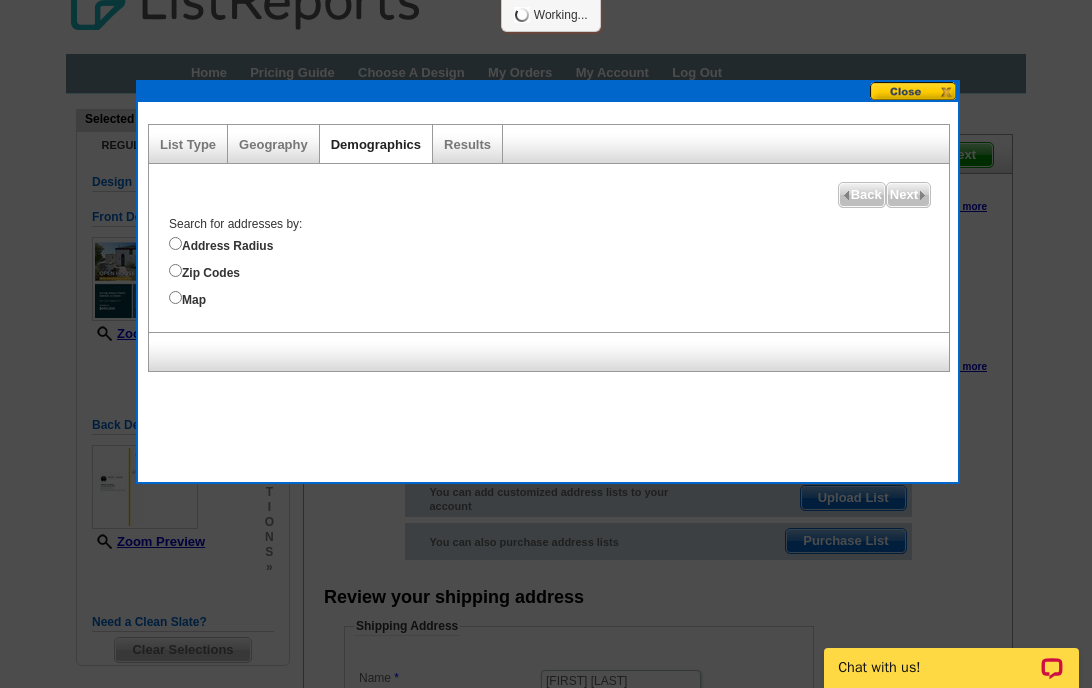 select 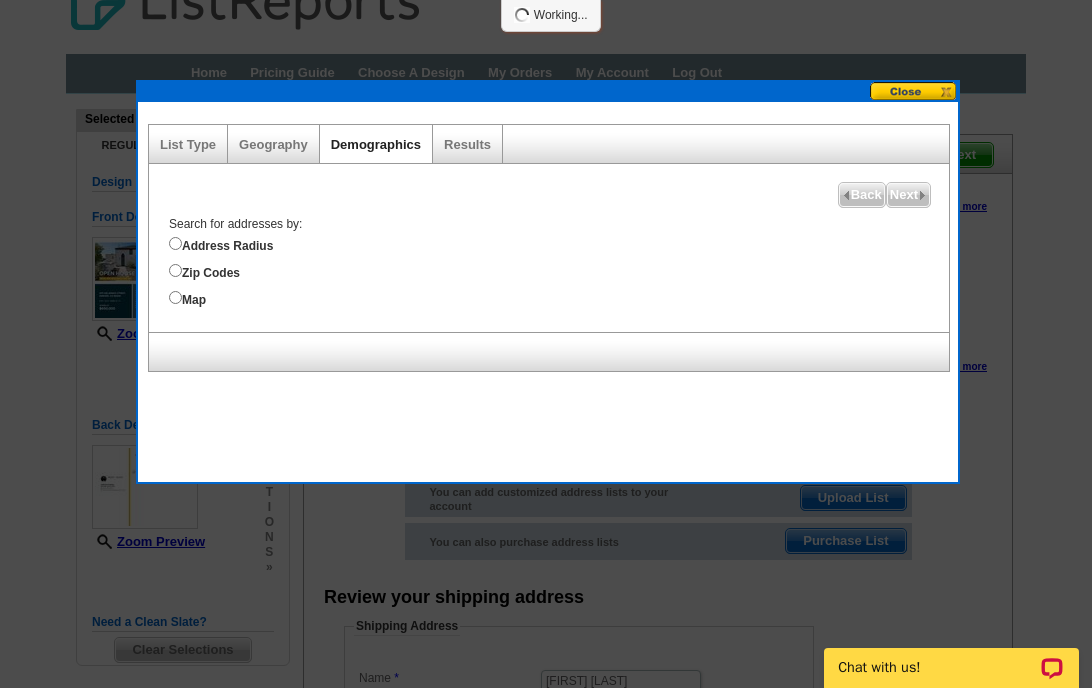 select 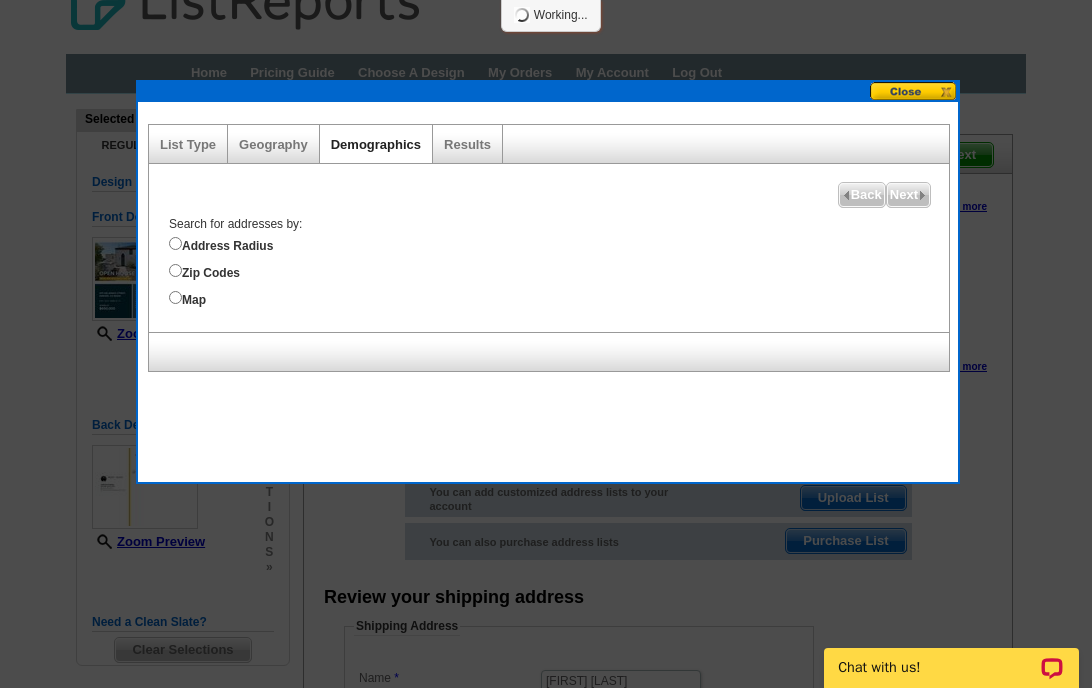 select 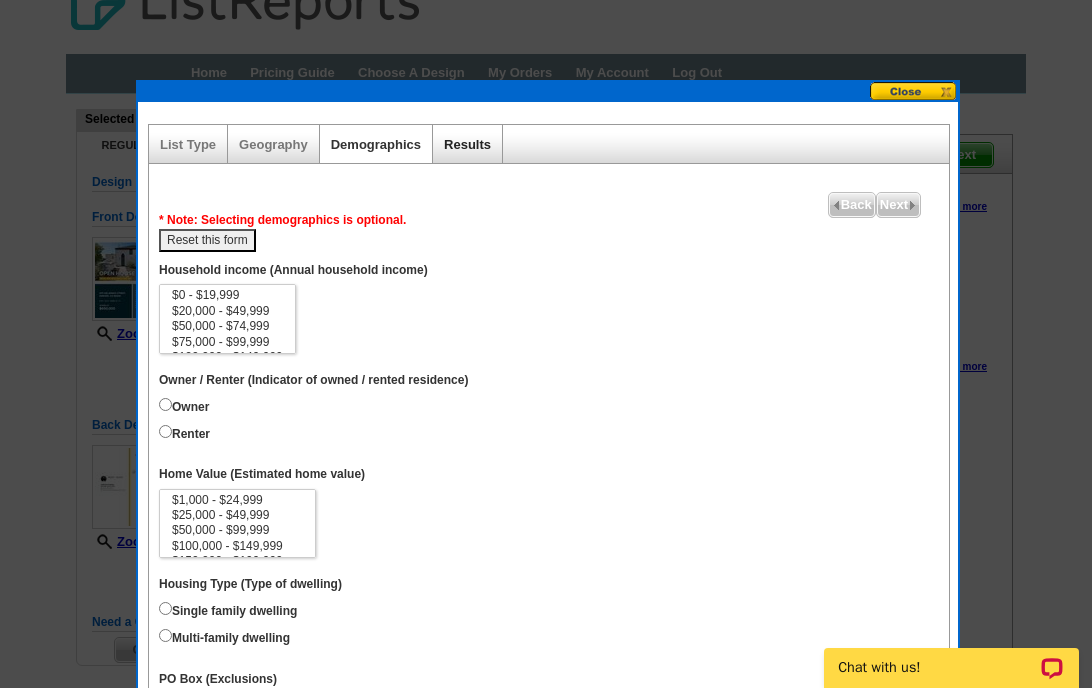 click on "Results" at bounding box center [467, 144] 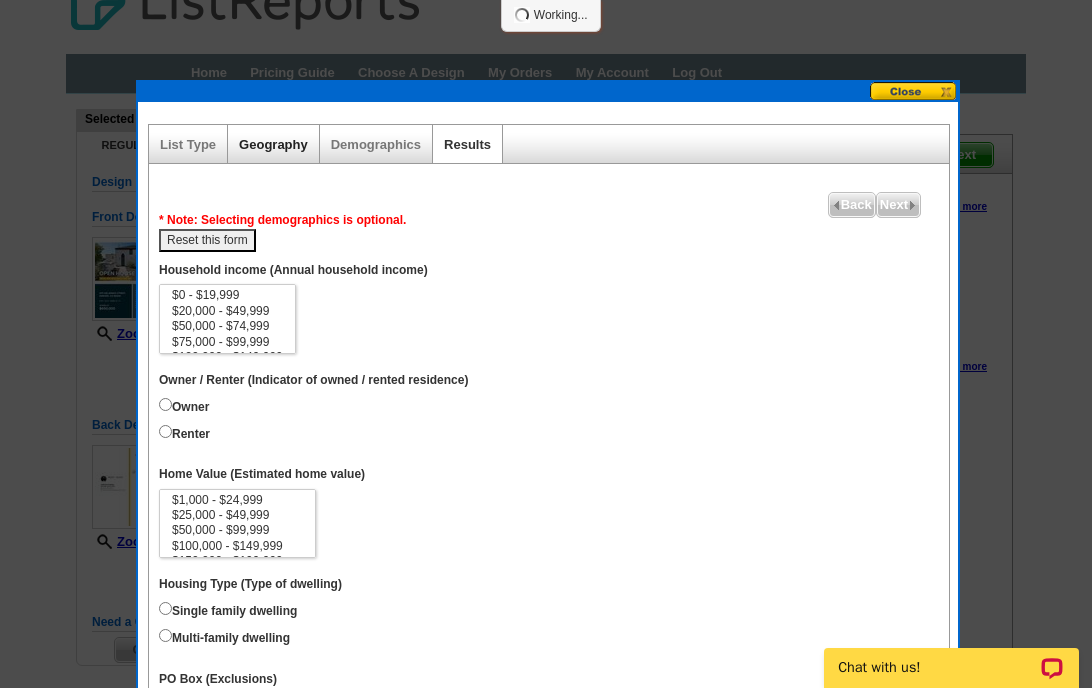 click on "Geography" at bounding box center (273, 144) 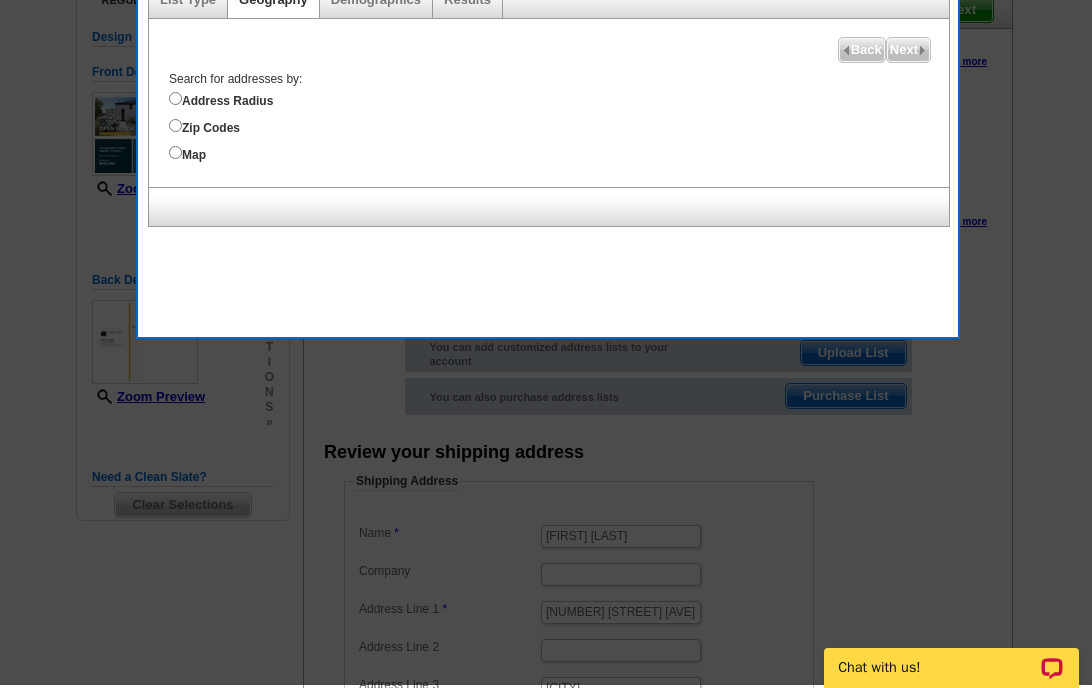 scroll, scrollTop: 183, scrollLeft: 0, axis: vertical 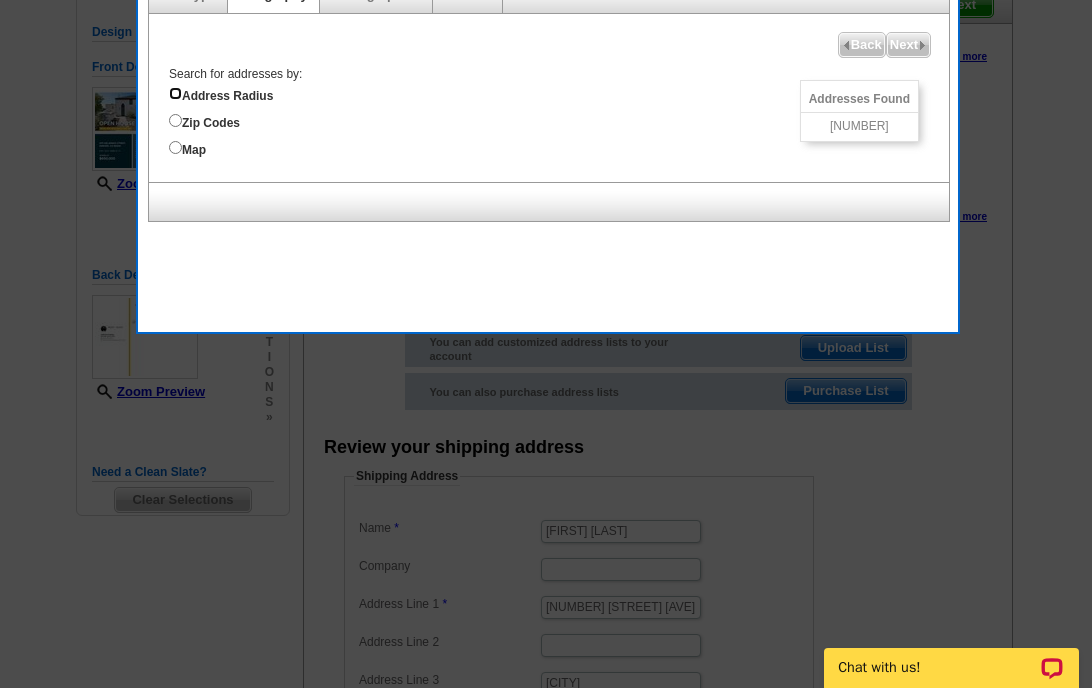 click on "Address Radius" at bounding box center [175, 93] 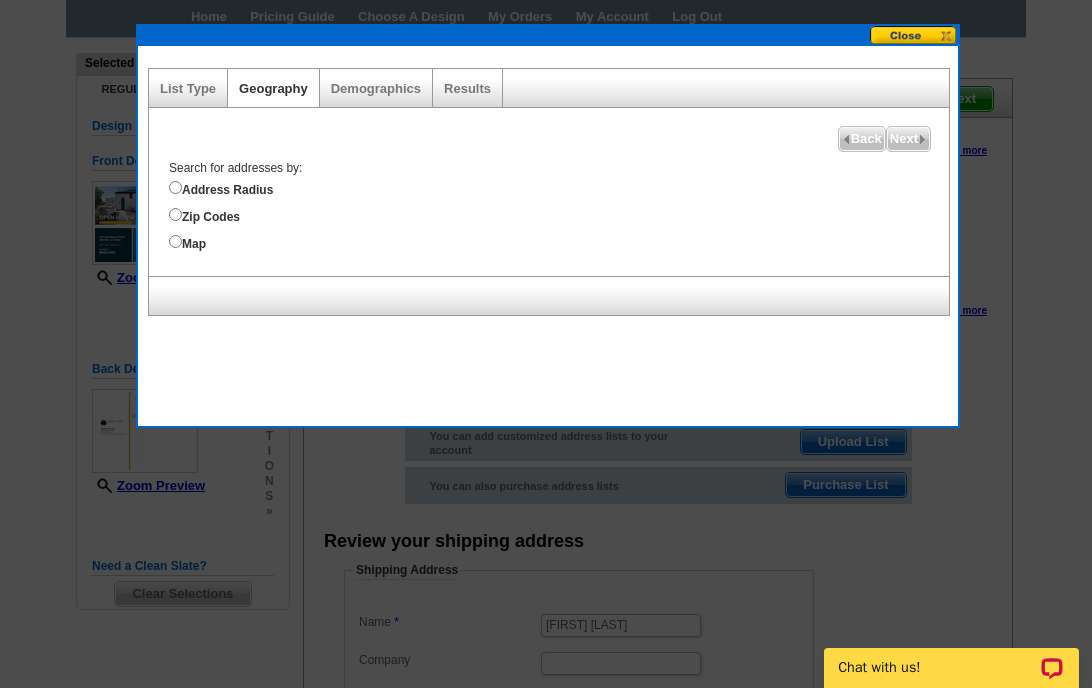 scroll, scrollTop: 47, scrollLeft: 0, axis: vertical 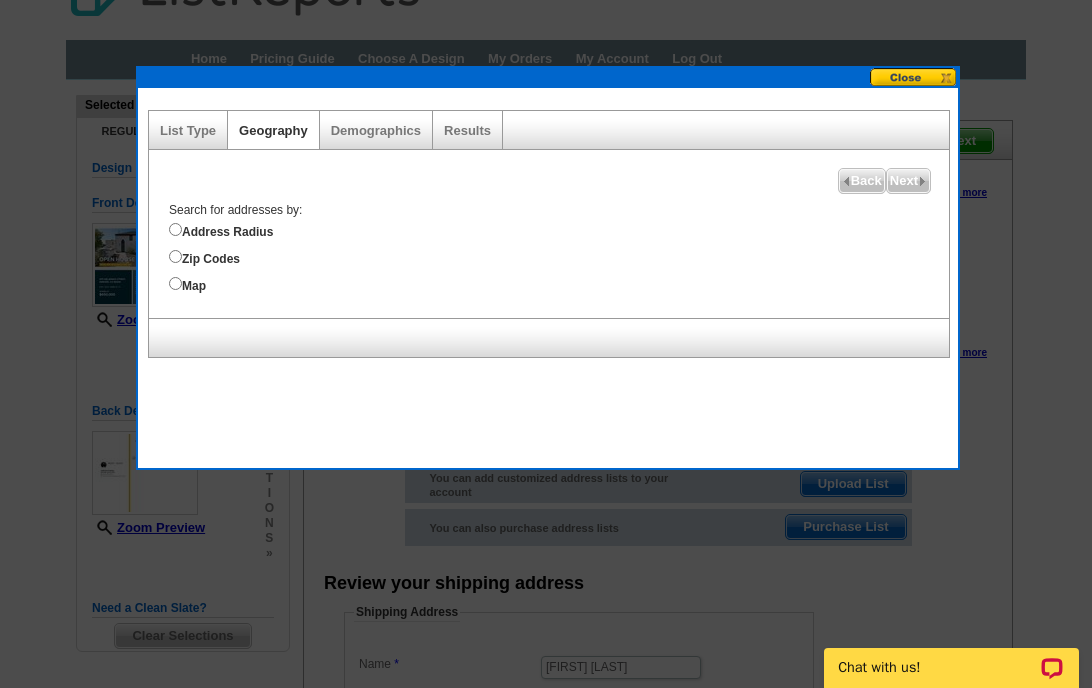 click on "Address Radius" at bounding box center (559, 230) 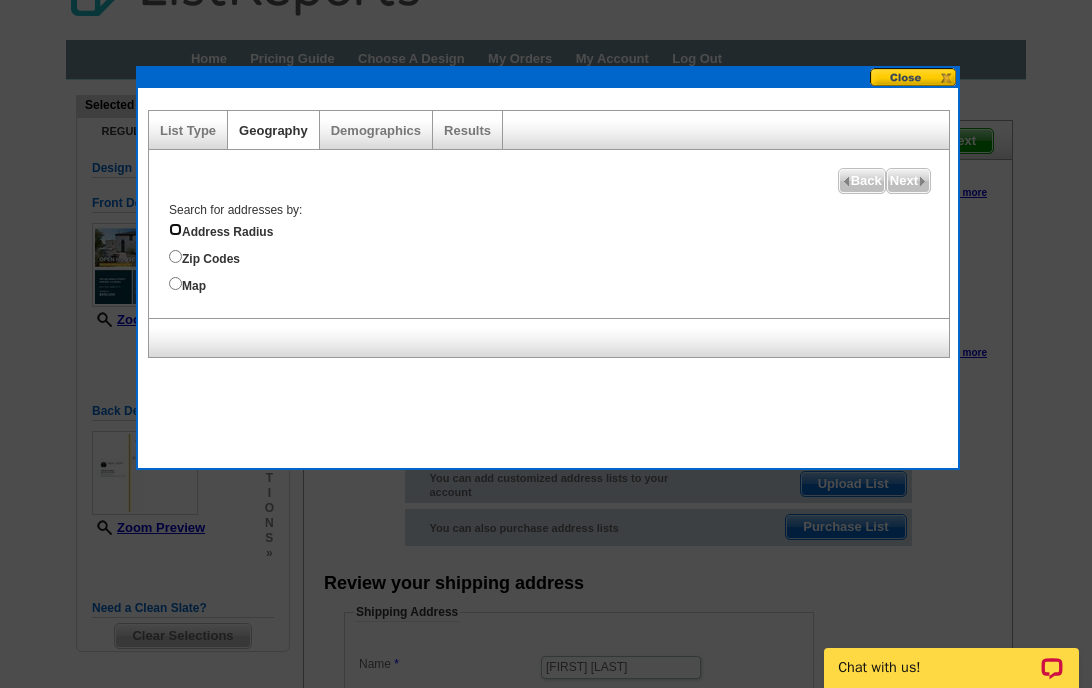 radio on "true" 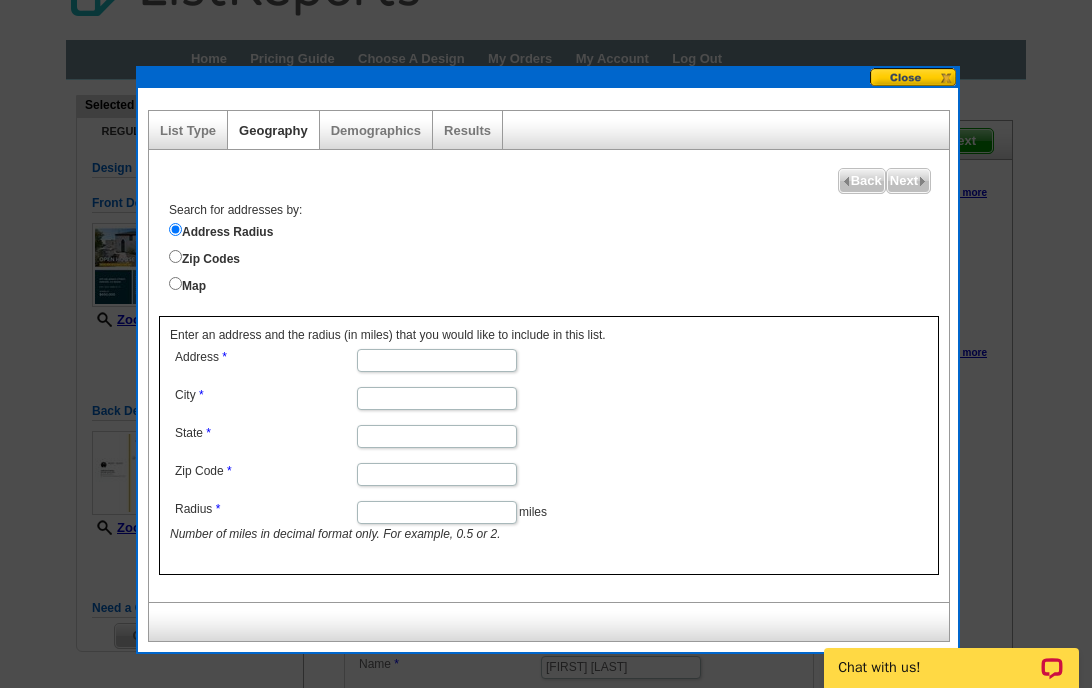 click on "Address" at bounding box center (437, 360) 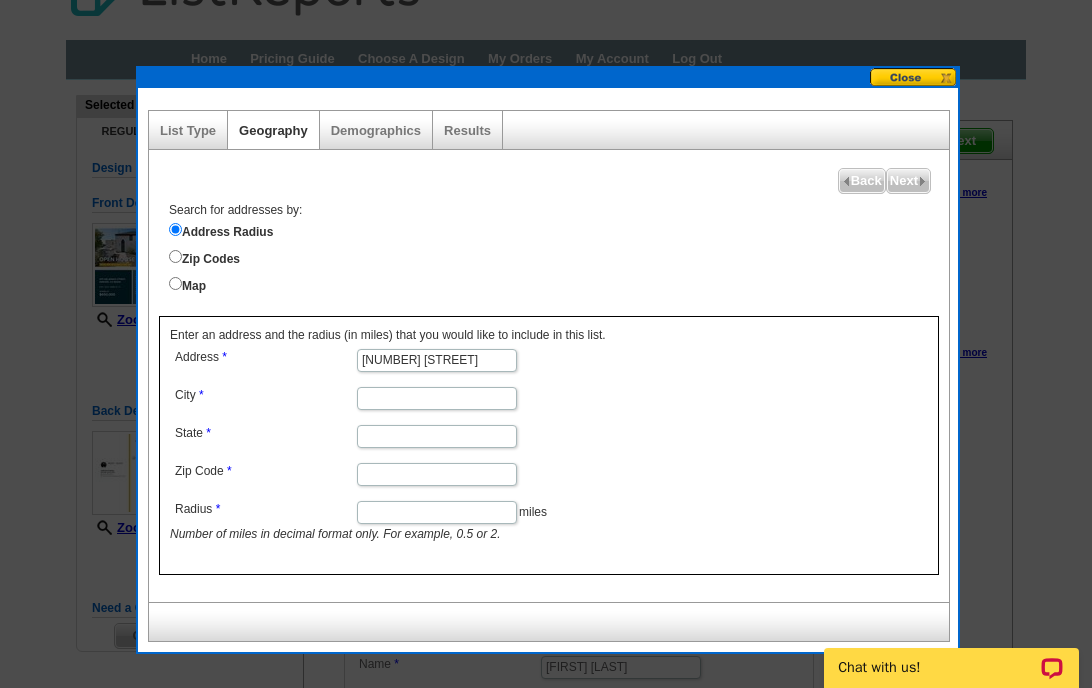 type on "[NUMBER] [STREET]" 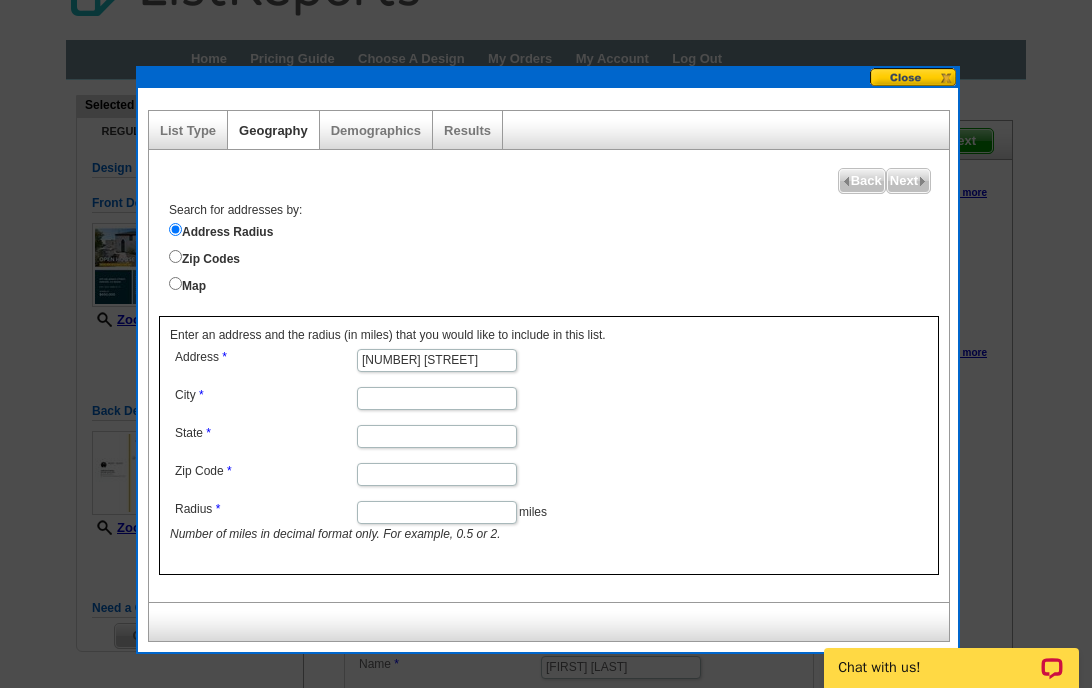 click on "City" at bounding box center (437, 398) 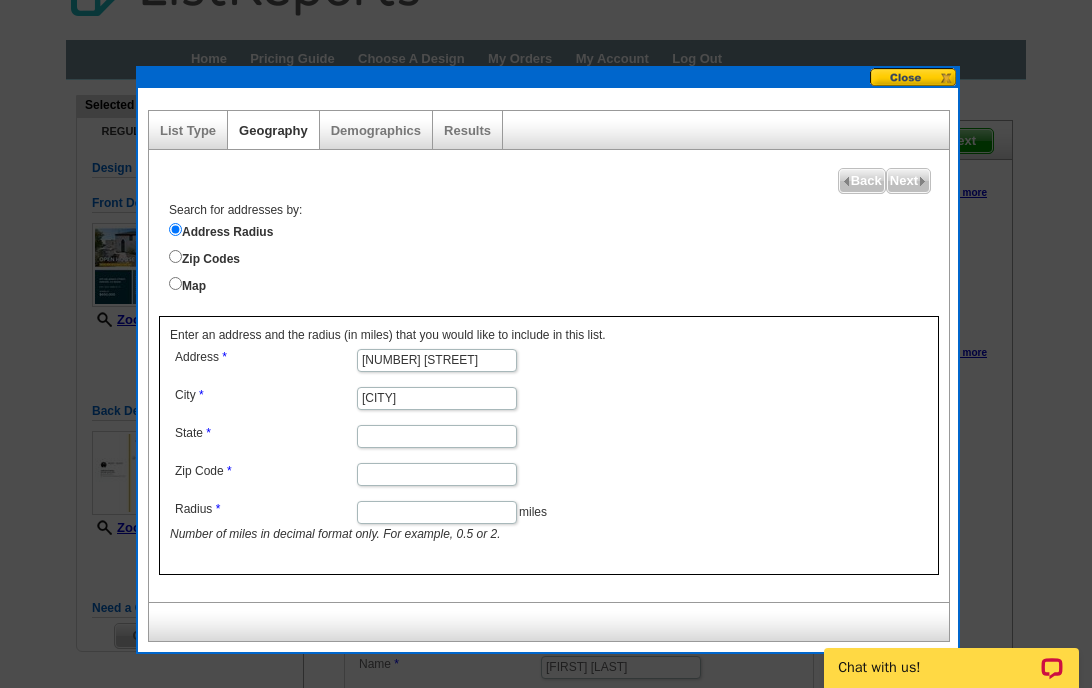 type on "[CITY]" 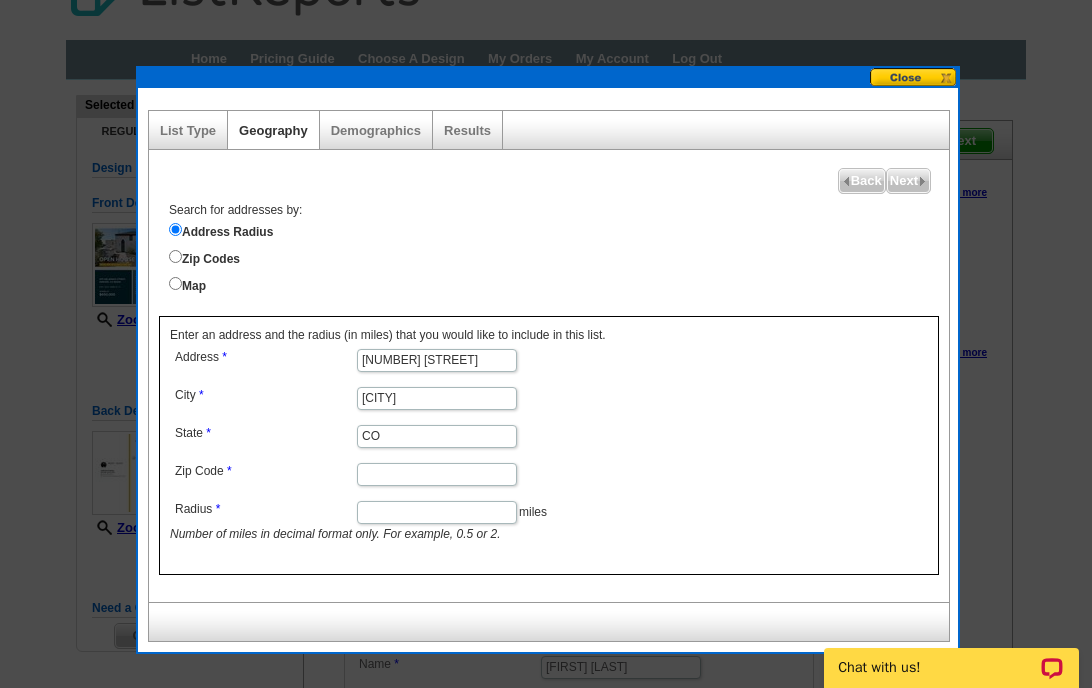 type on "CO" 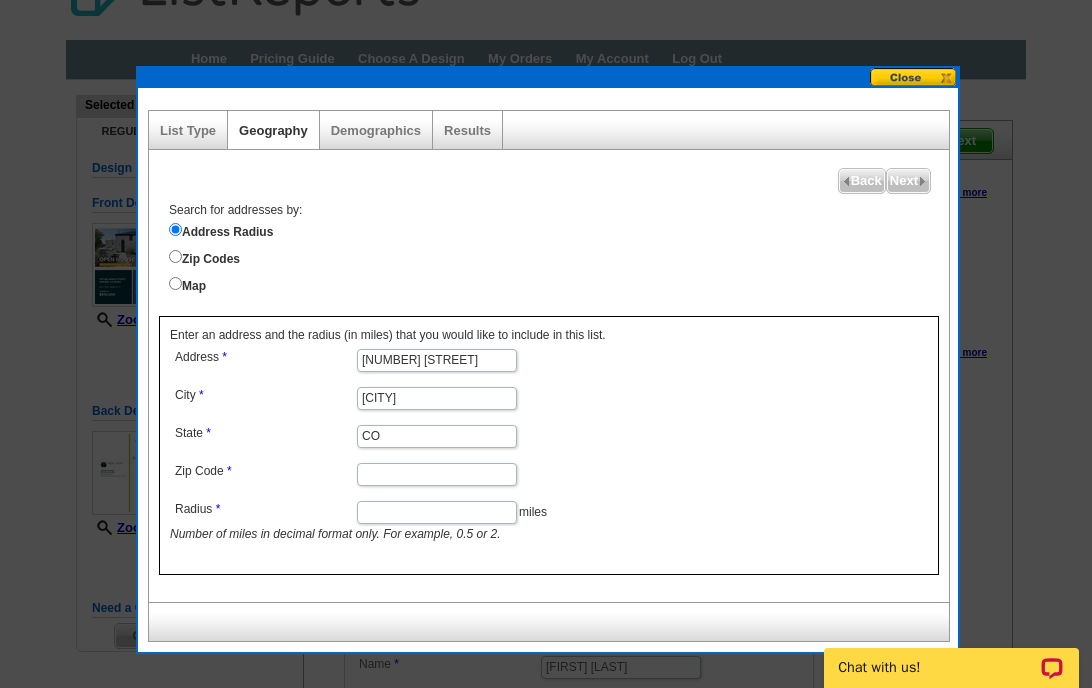 click on "Zip Code" at bounding box center (437, 474) 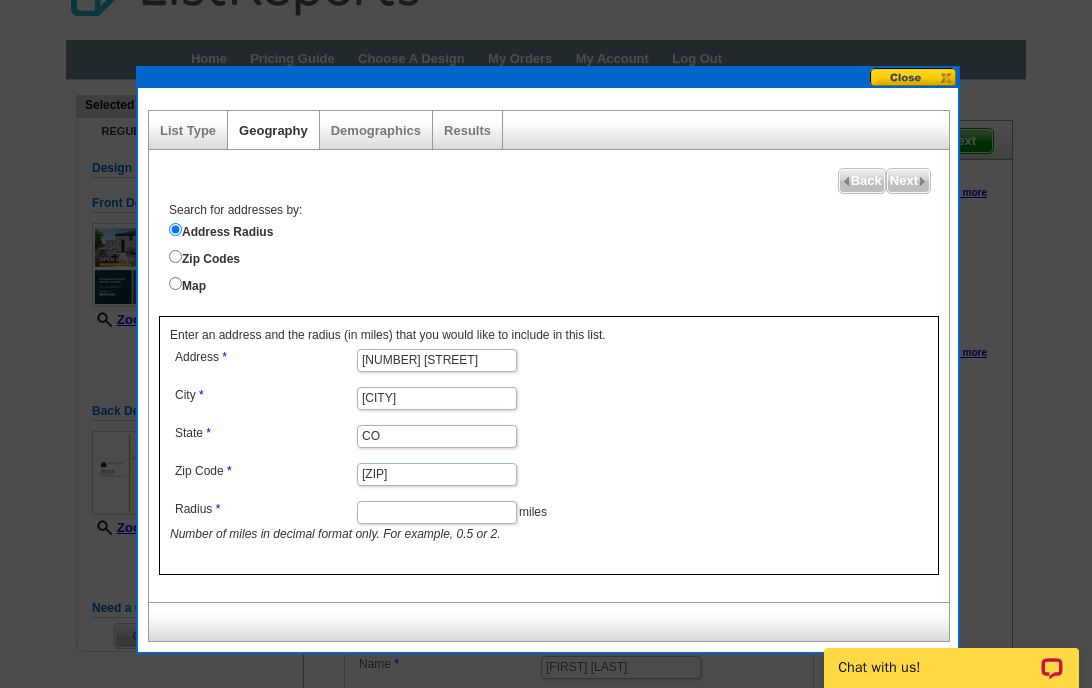 type on "[ZIP]" 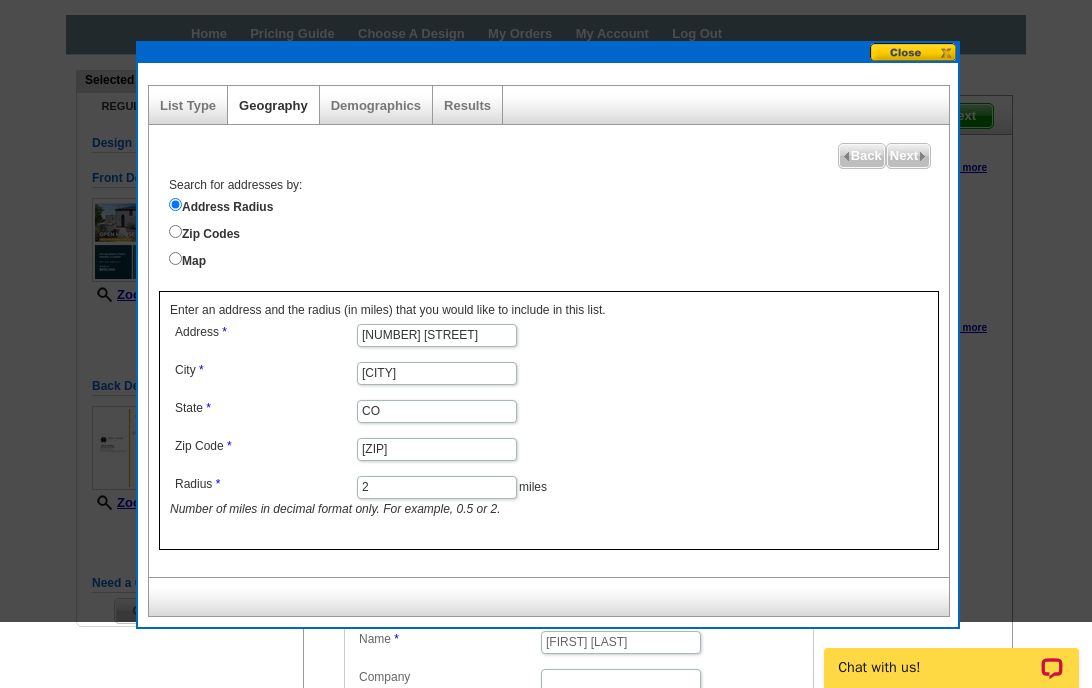 scroll, scrollTop: 6, scrollLeft: 0, axis: vertical 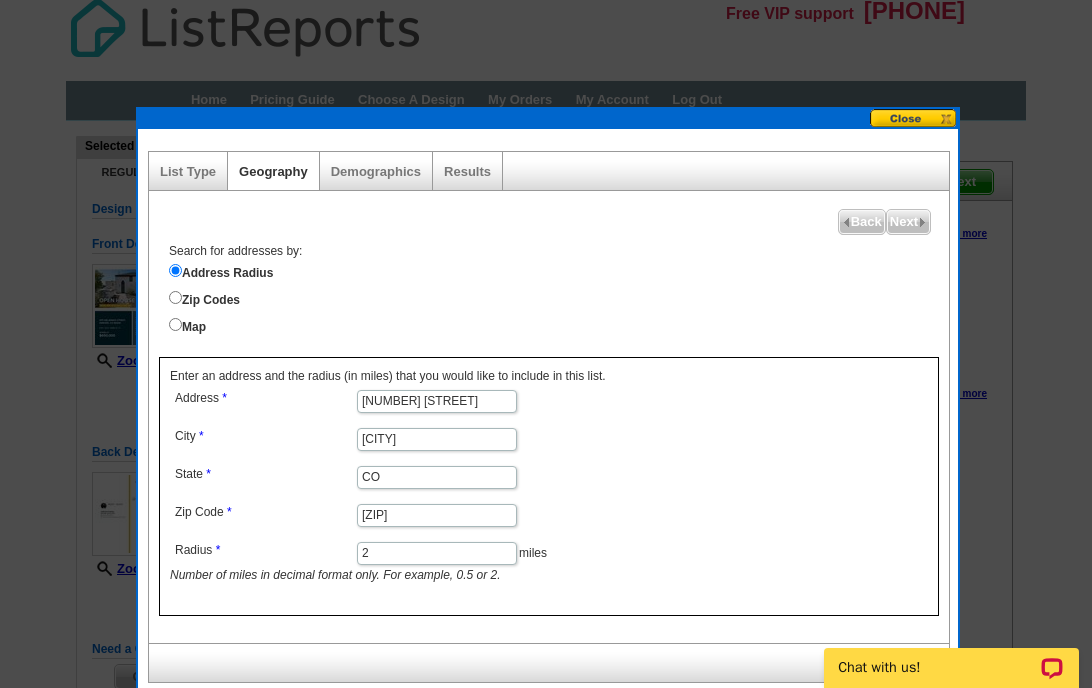 type on "2" 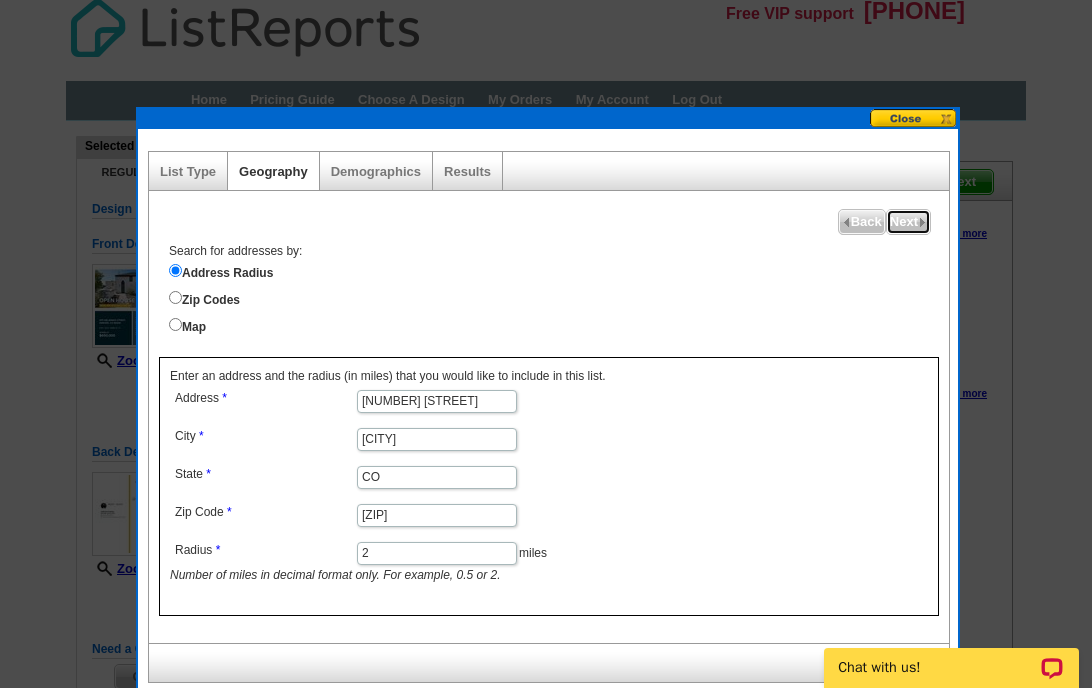 click on "Next" at bounding box center (908, 222) 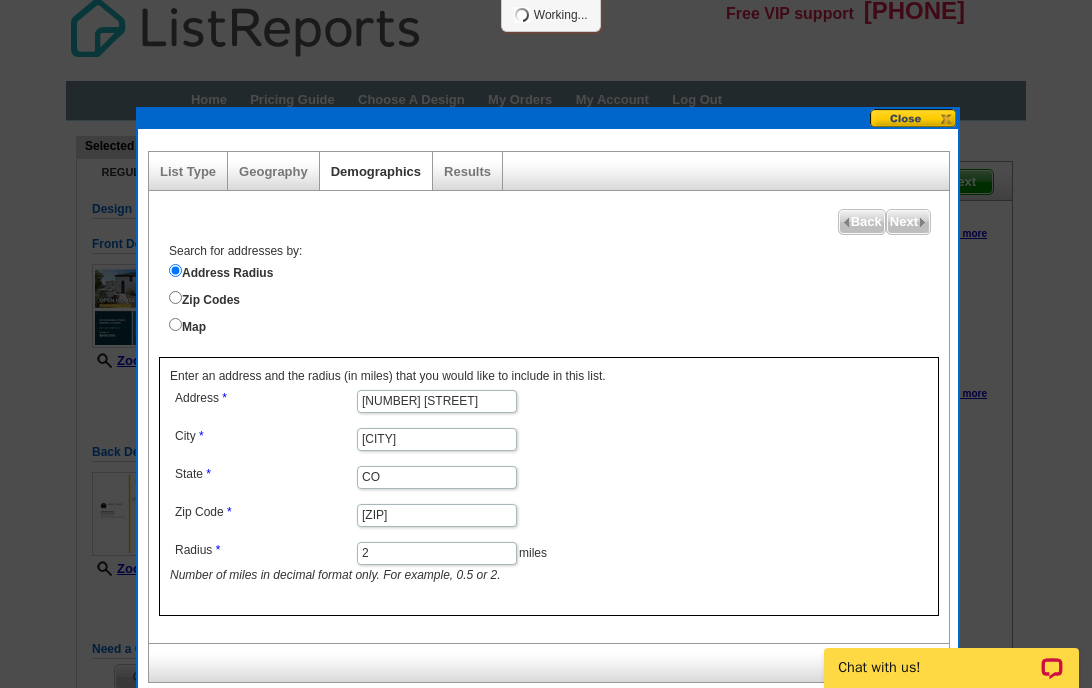 select 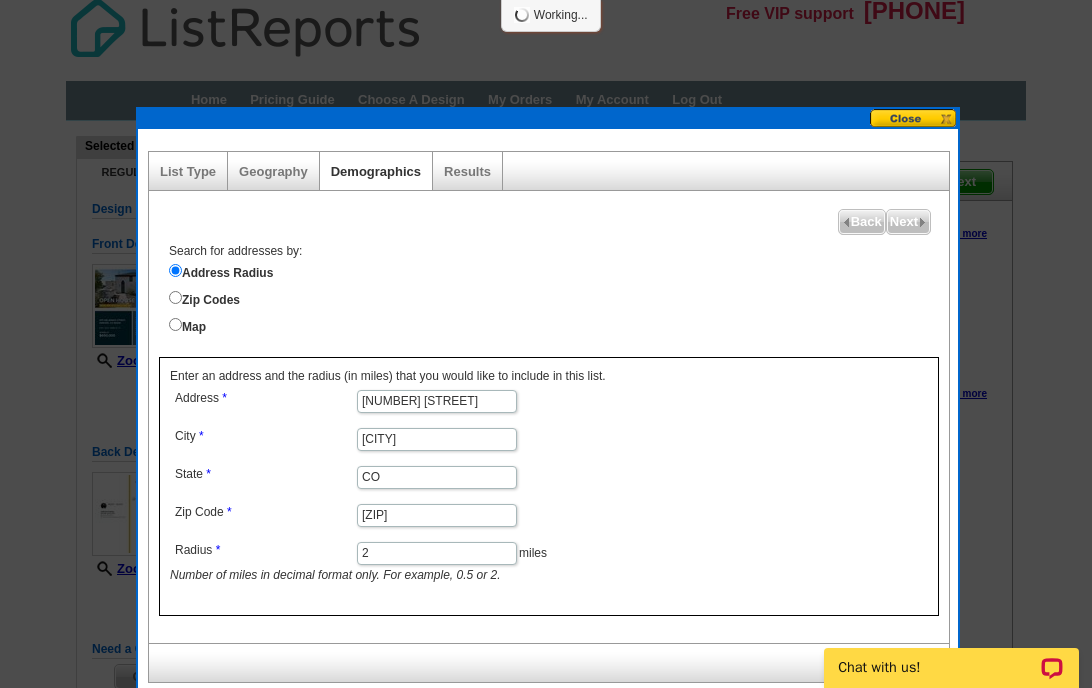 select 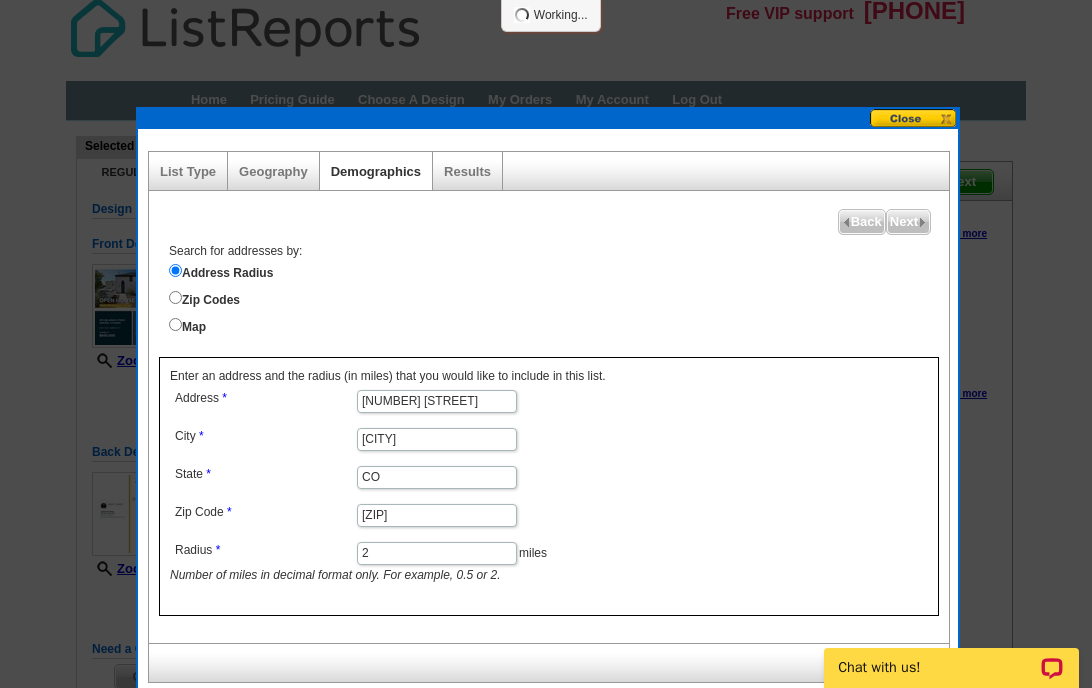 select 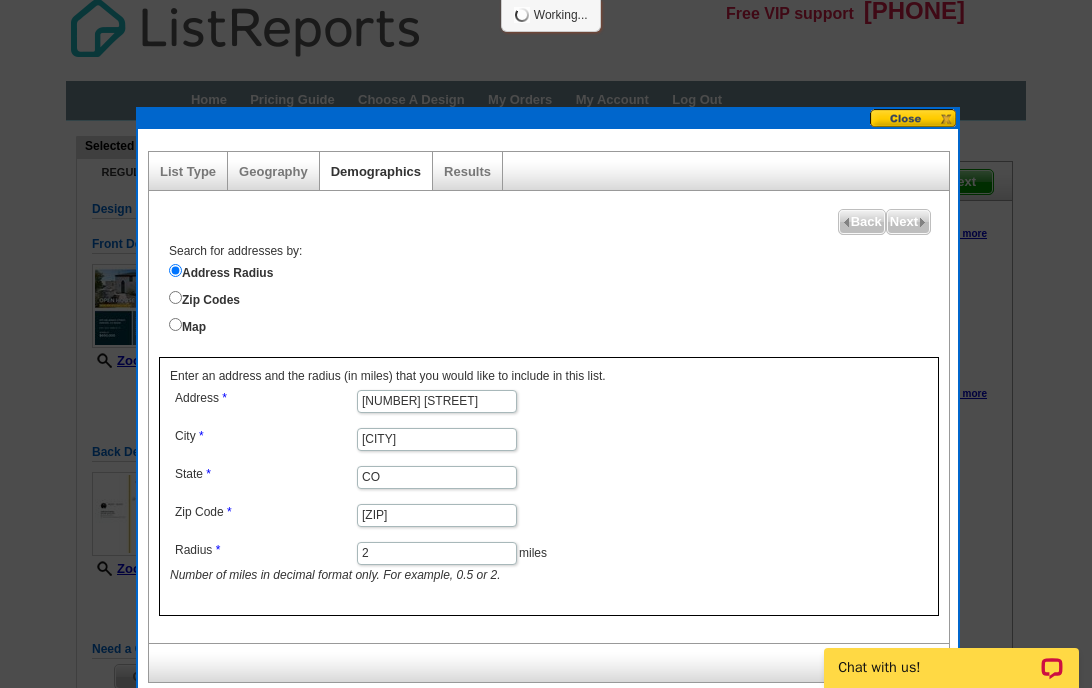 select 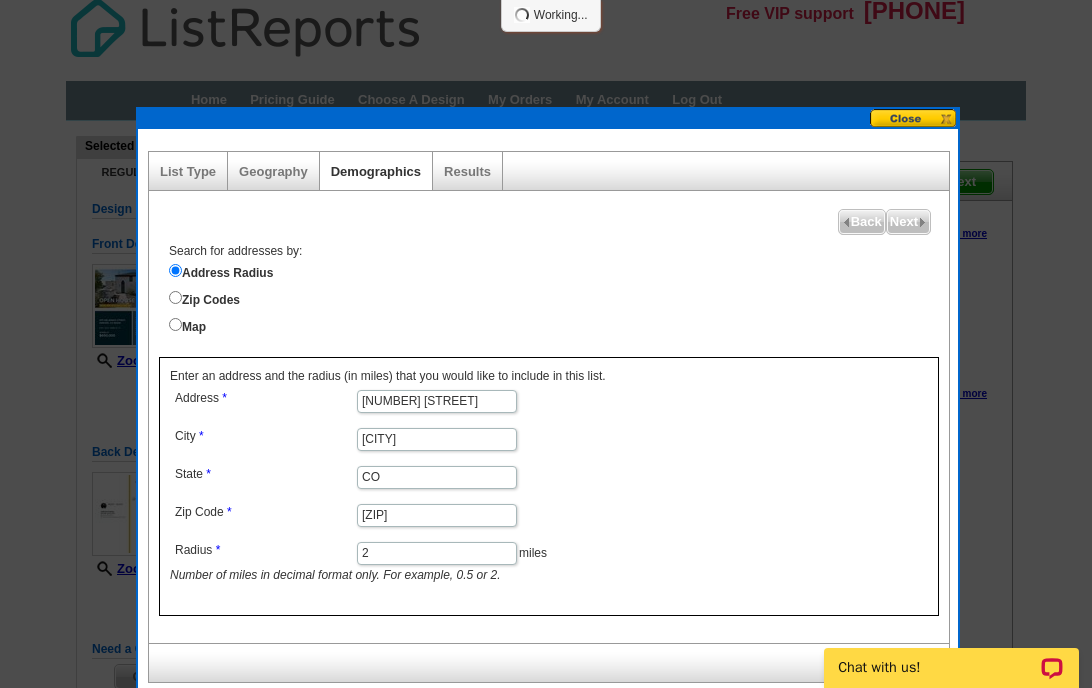 select 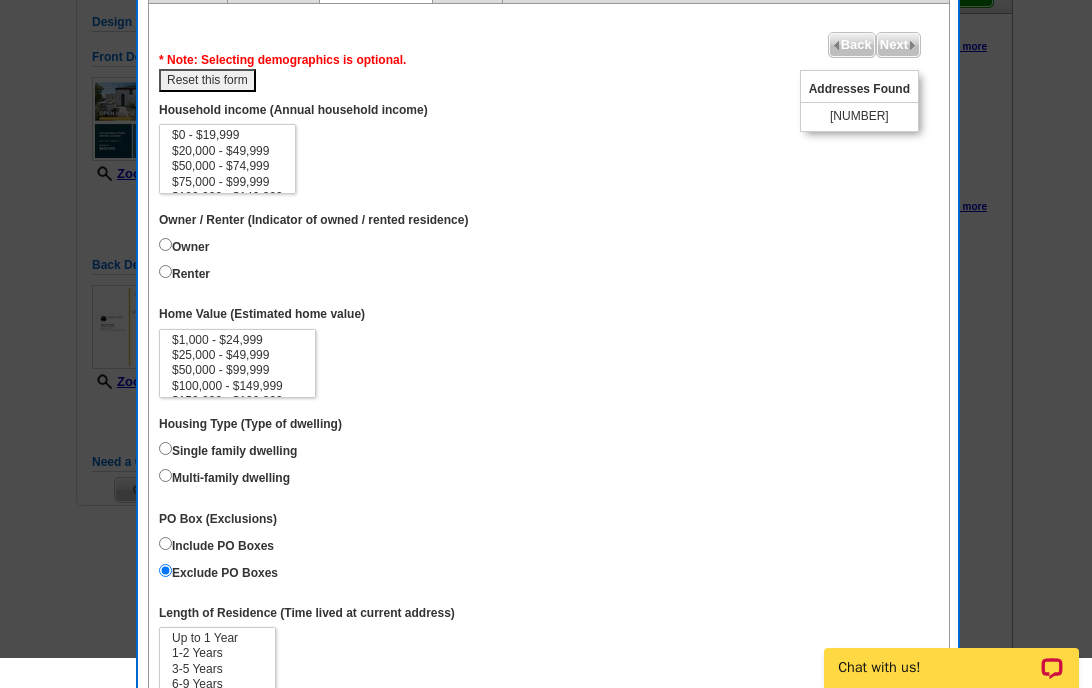 scroll, scrollTop: 204, scrollLeft: 0, axis: vertical 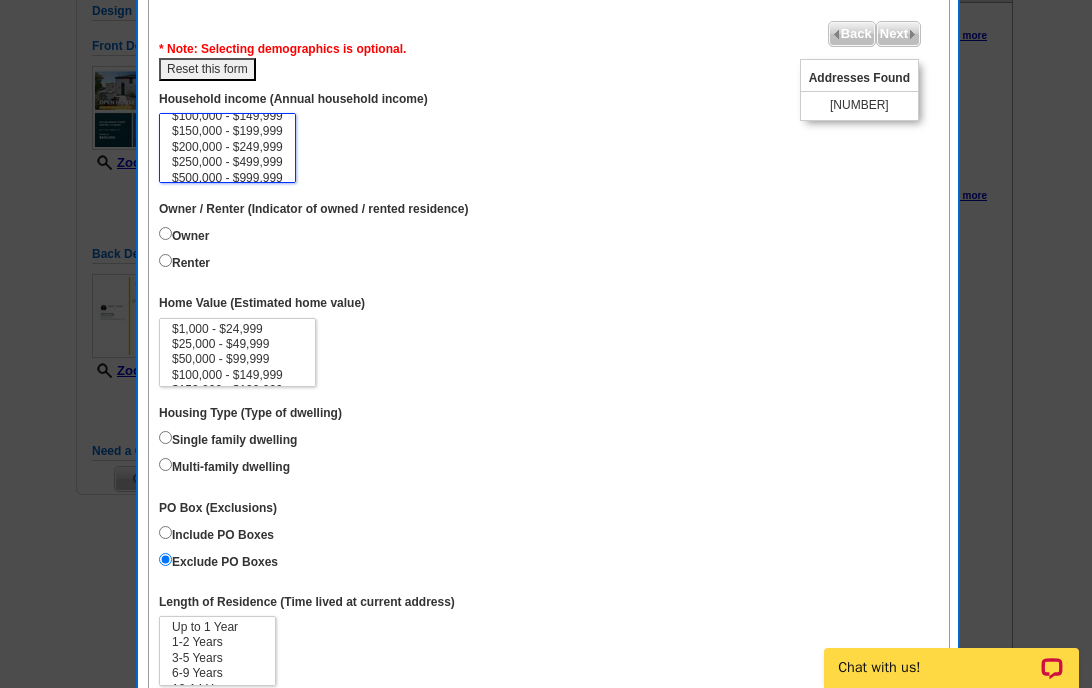select on "200000-249999" 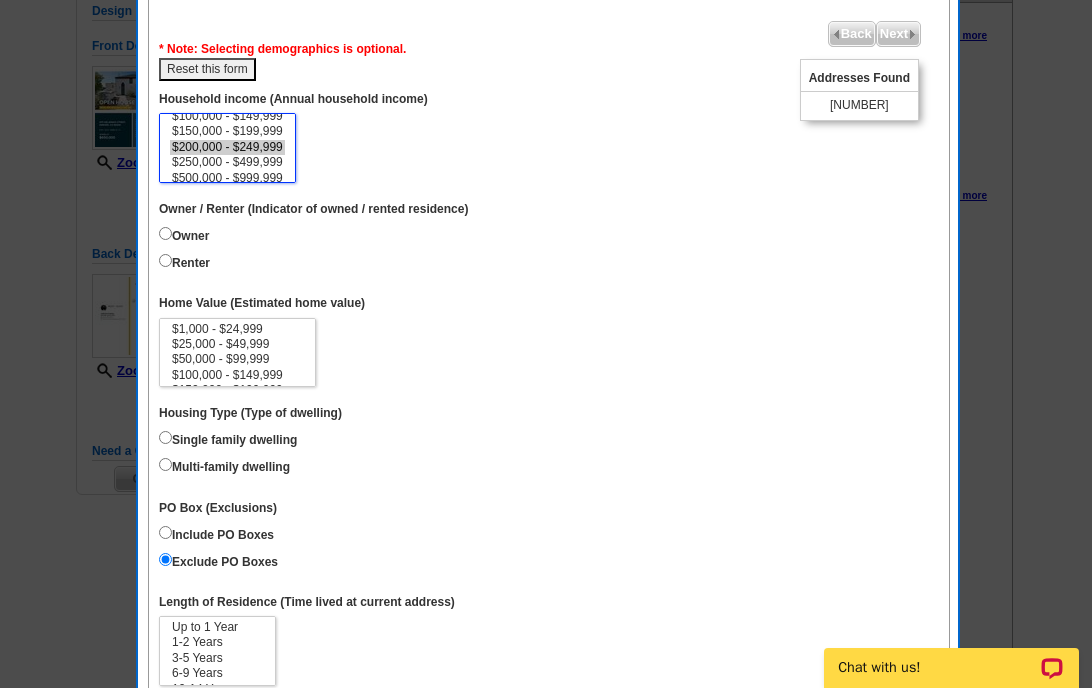 click on "$200,000 - $249,999" at bounding box center [227, 147] 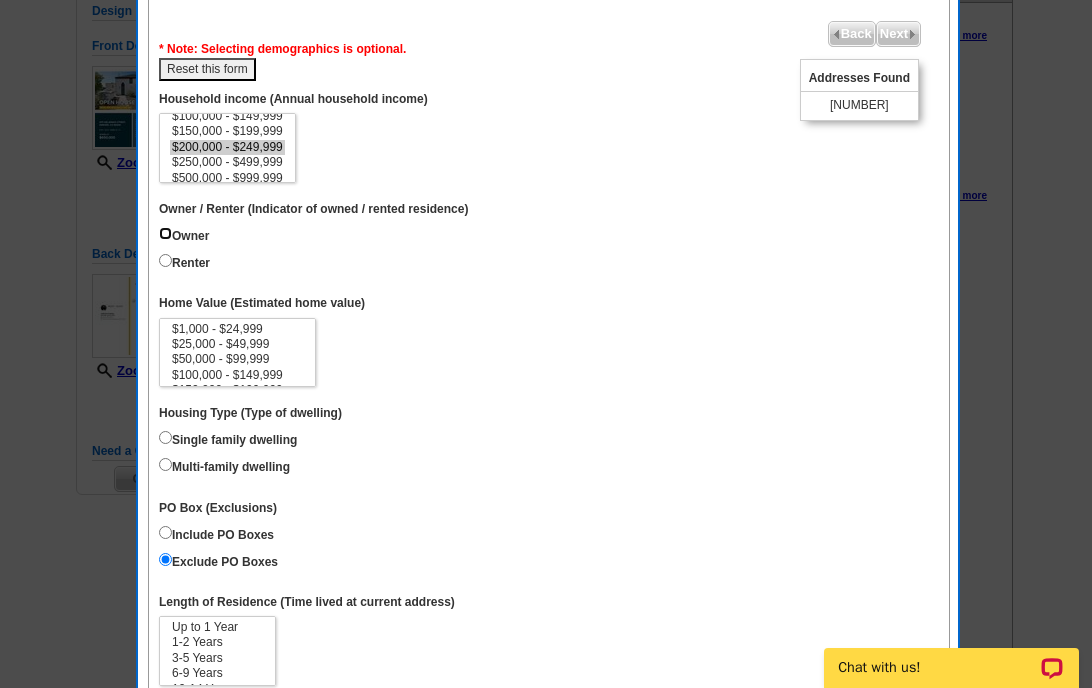 click on "Owner" at bounding box center (165, 233) 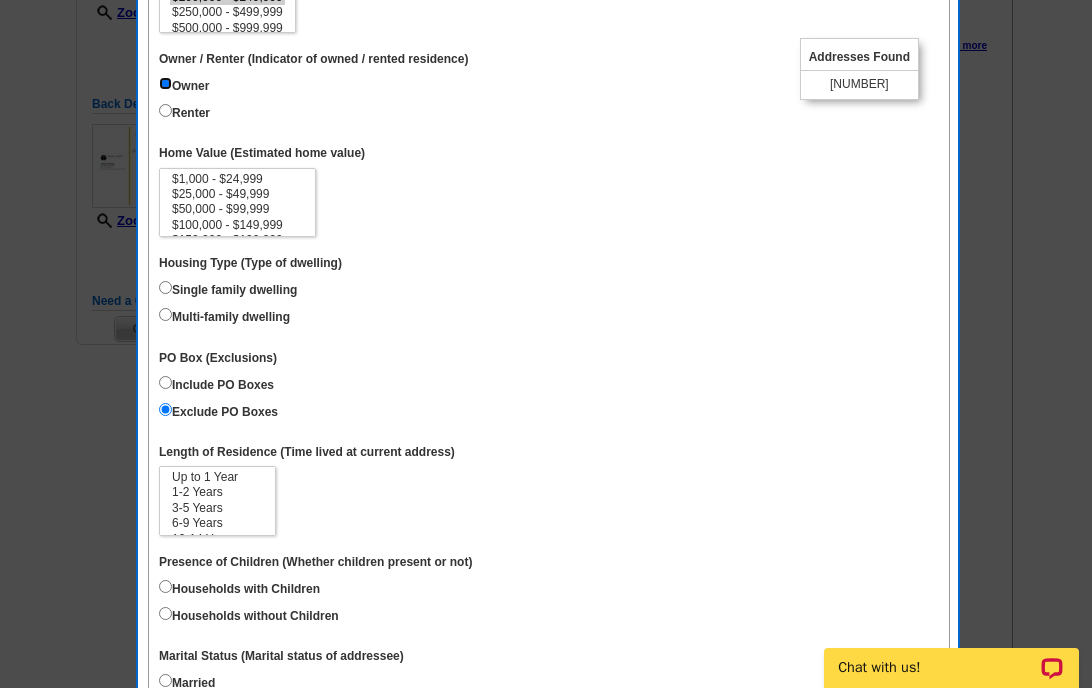 scroll, scrollTop: 355, scrollLeft: 0, axis: vertical 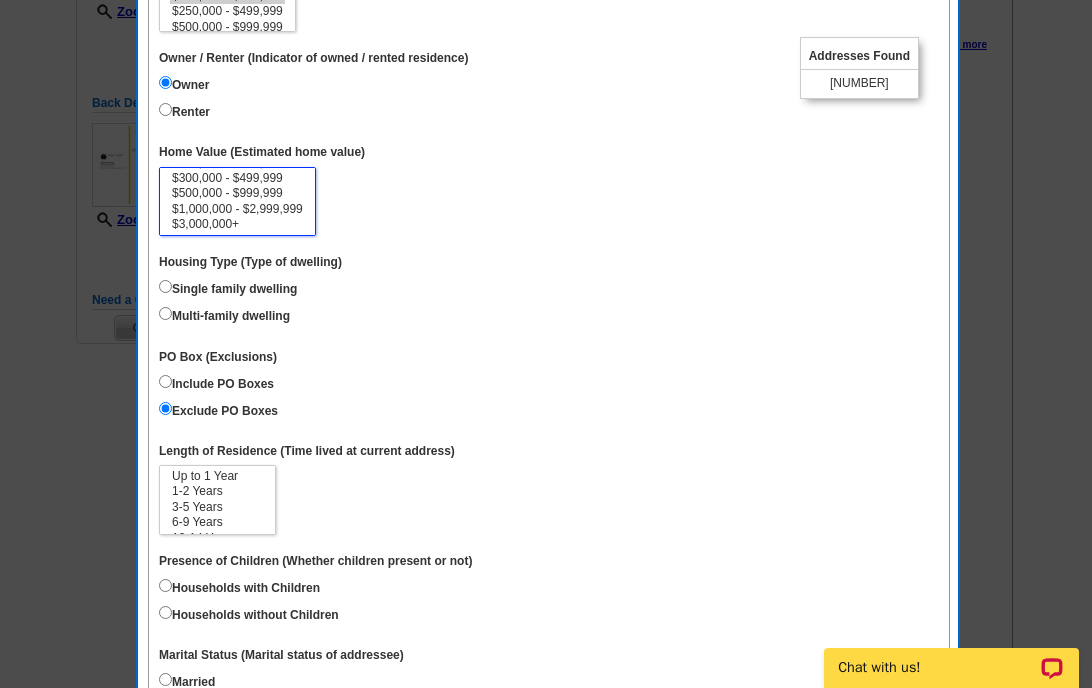 select on "1000000-2999999" 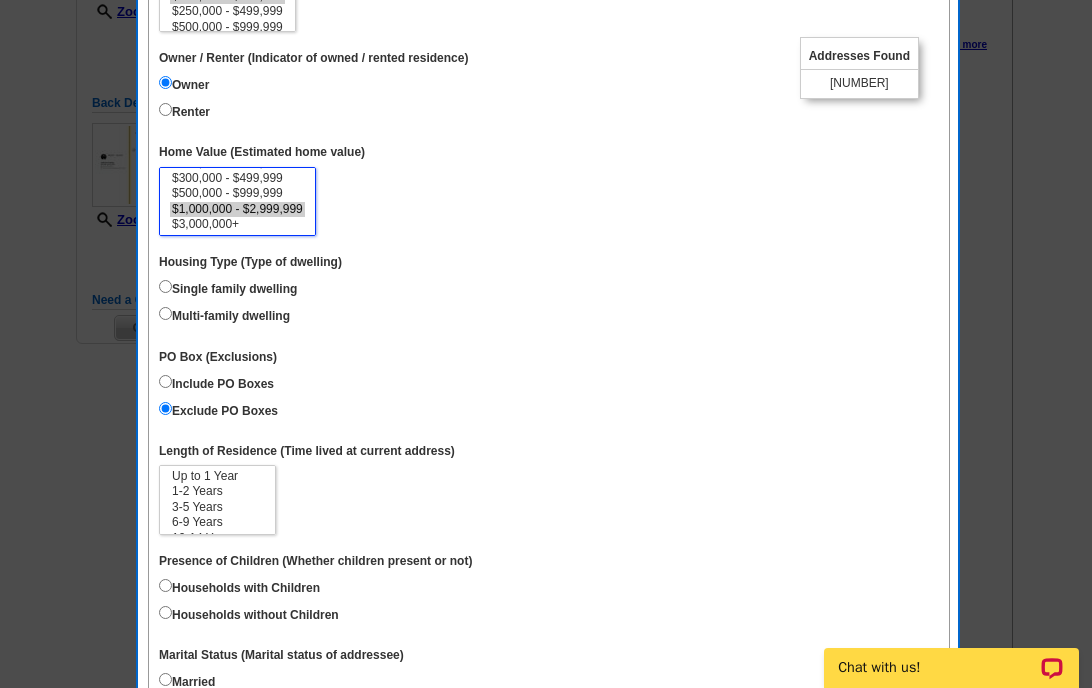click on "$1,000,000 - $2,999,999" at bounding box center [237, 209] 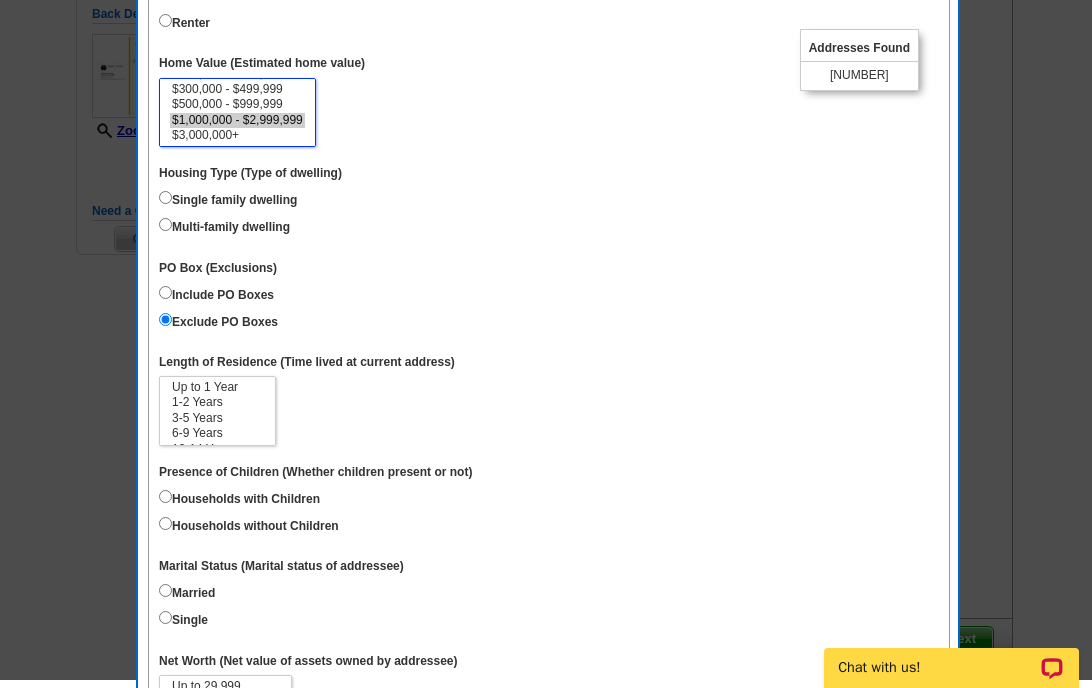 scroll, scrollTop: 482, scrollLeft: 0, axis: vertical 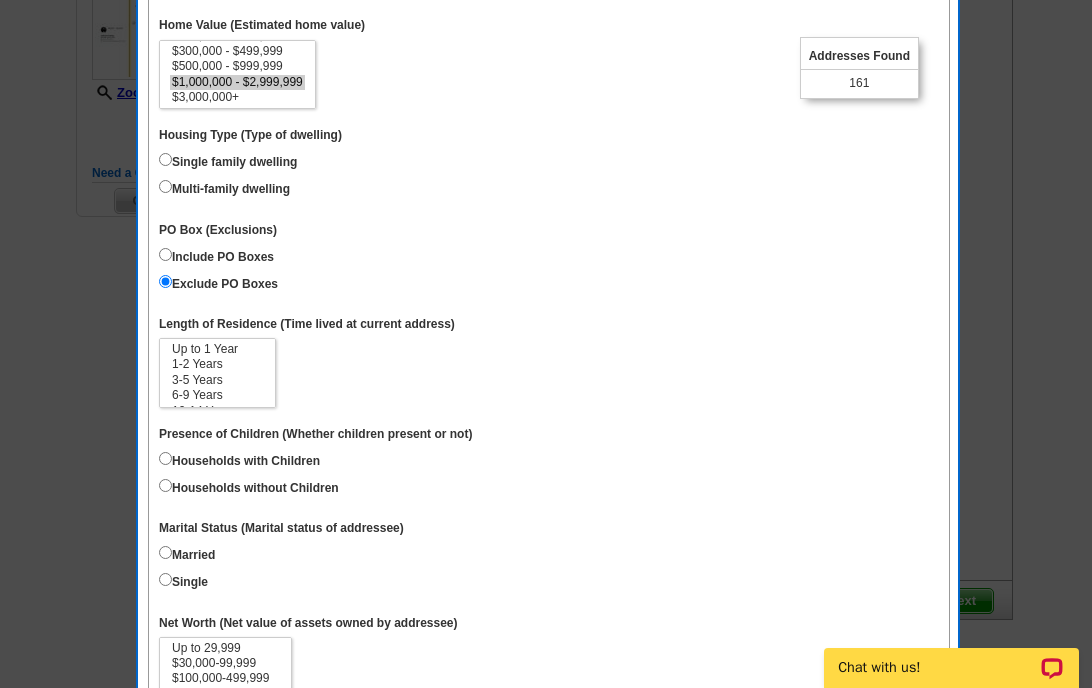 click on "Single family dwelling" at bounding box center (228, 160) 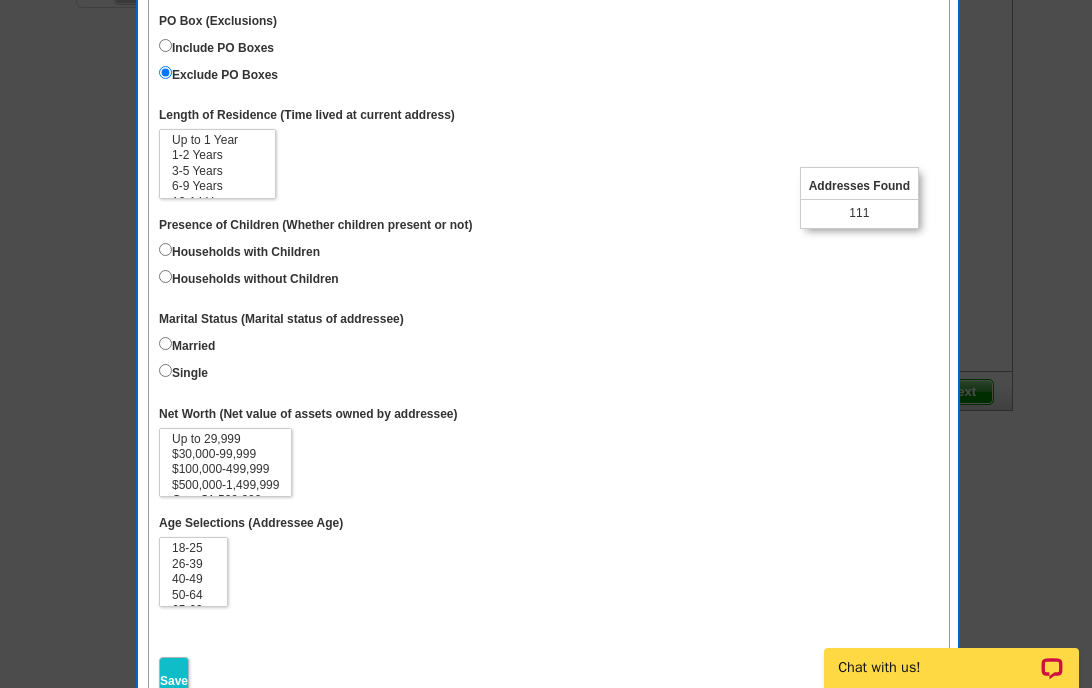 scroll, scrollTop: 820, scrollLeft: 0, axis: vertical 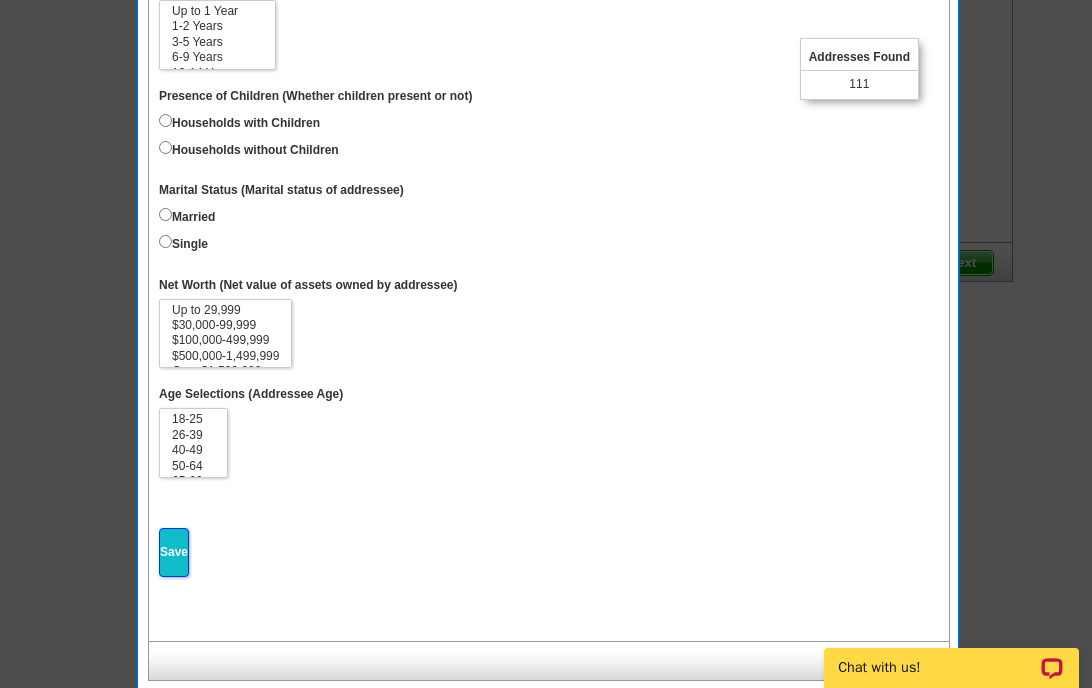 click on "Save" at bounding box center [174, 552] 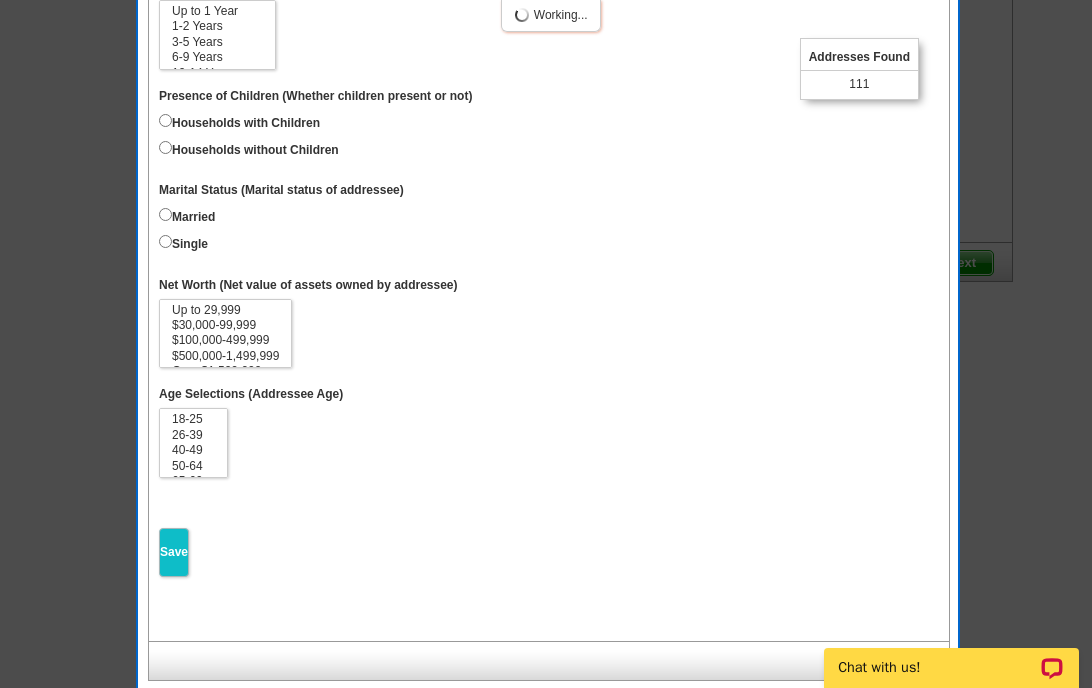 select 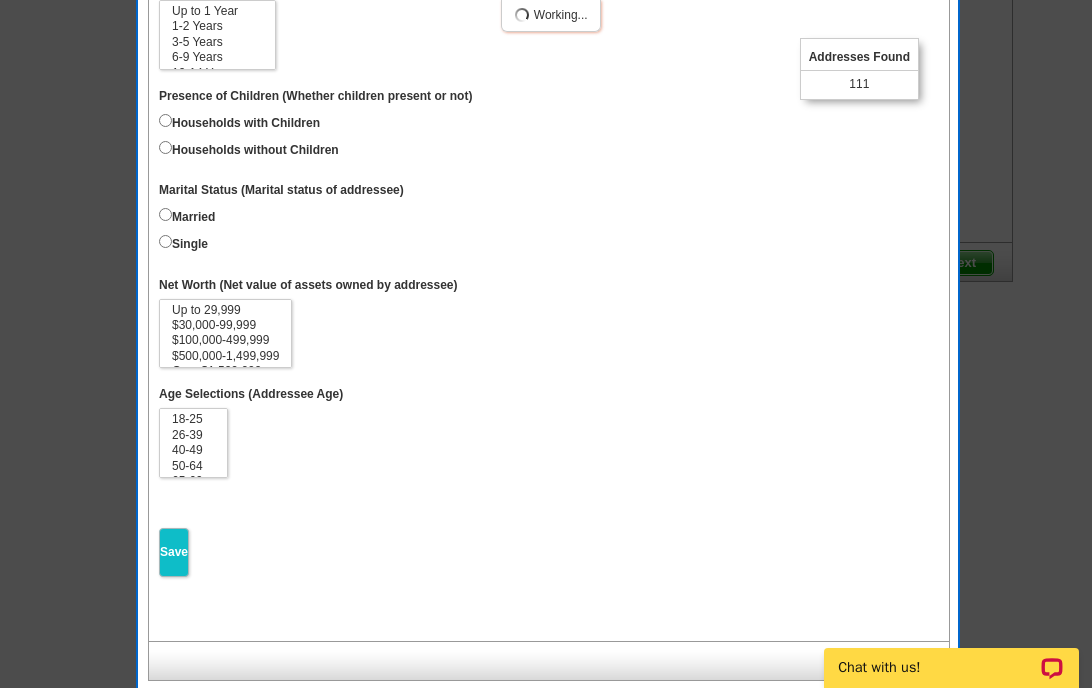 select 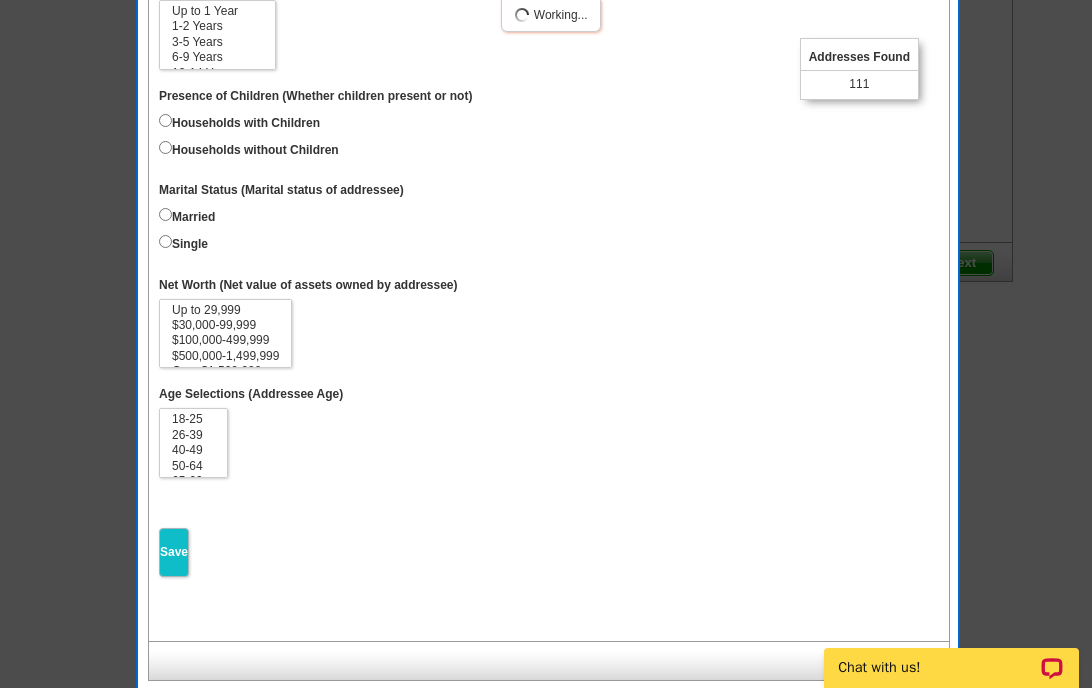 select 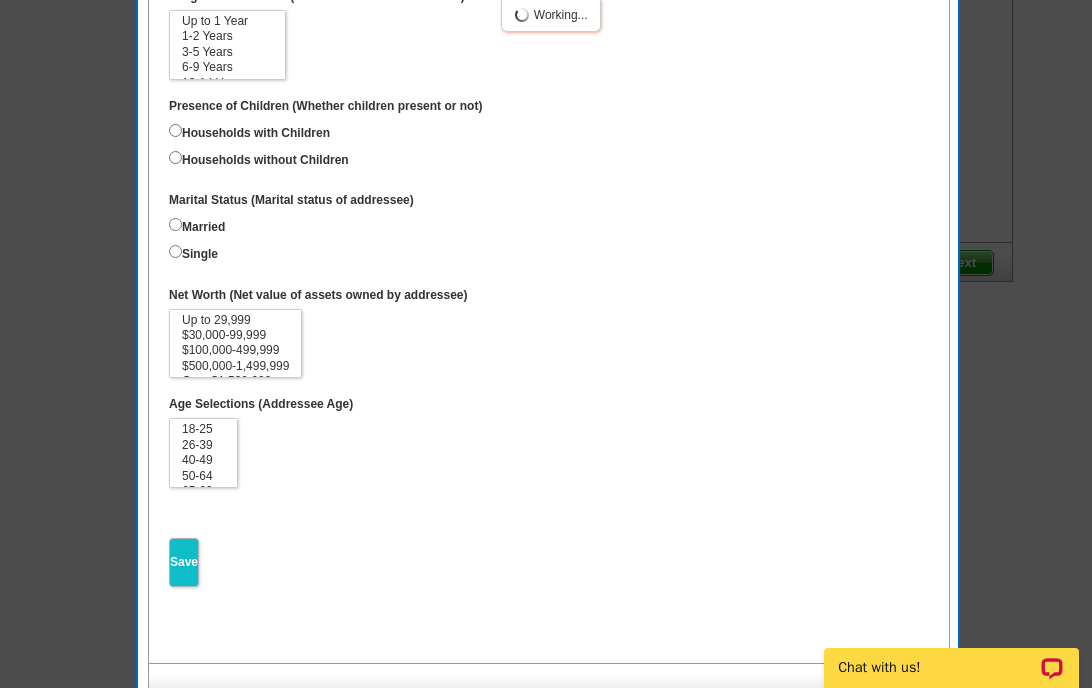 scroll, scrollTop: 43, scrollLeft: 0, axis: vertical 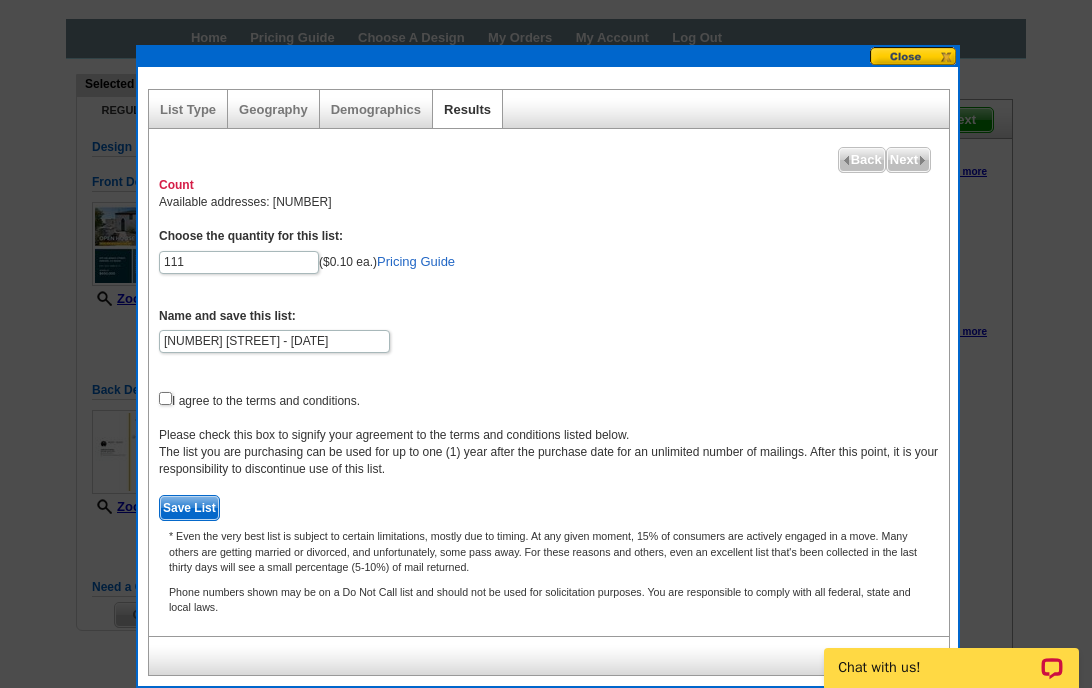 click on "Name and save this list:
[NUMBER] [STREET] - [DATE]
I agree to the terms and conditions.
Please check this box to signify your agreement to the terms and conditions listed below. The list you are purchasing can be used for up to one (1) year after the purchase date for an unlimited number of mailings.  After this point, it is your responsibility to discontinue use of this list.
Save List" at bounding box center (549, 374) 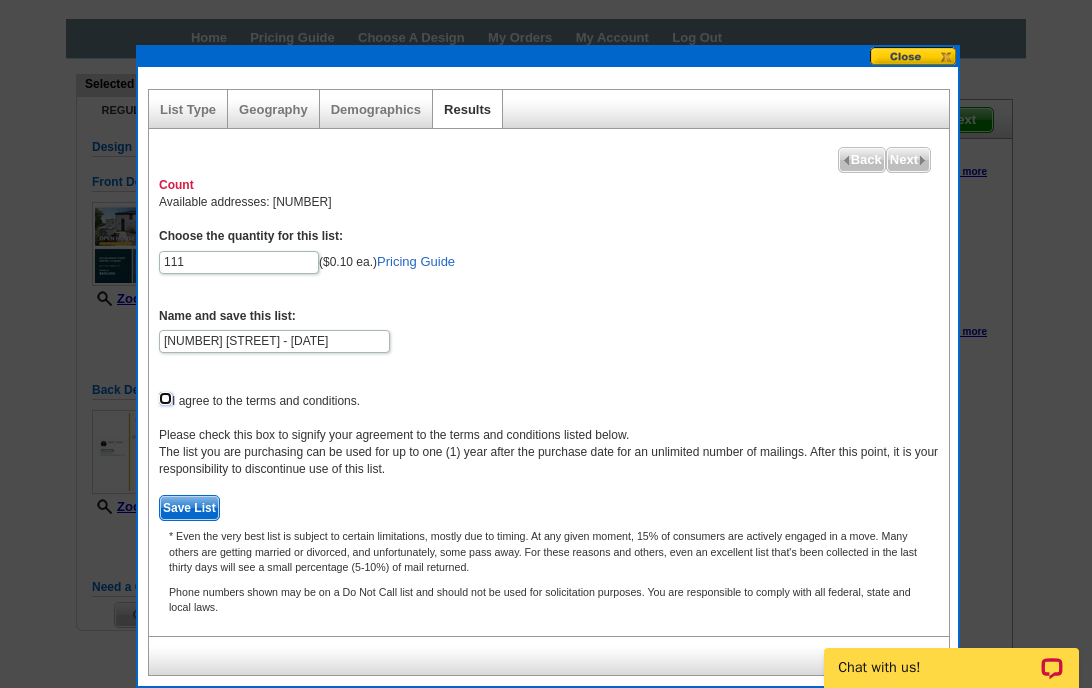 click at bounding box center [165, 398] 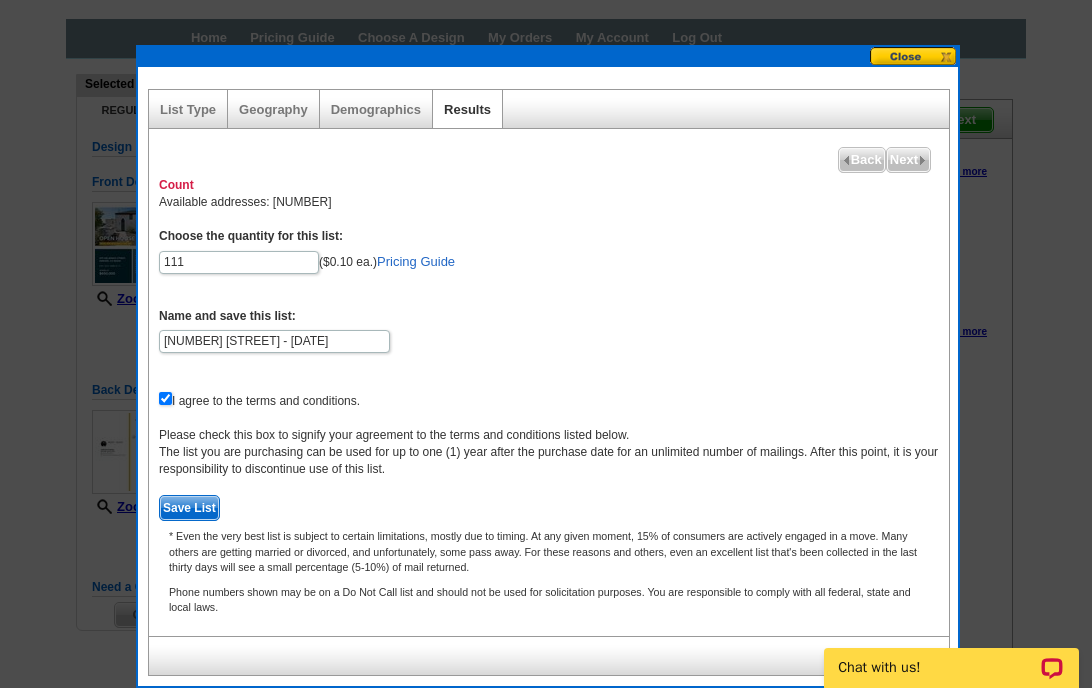 click on "Save List" at bounding box center (189, 508) 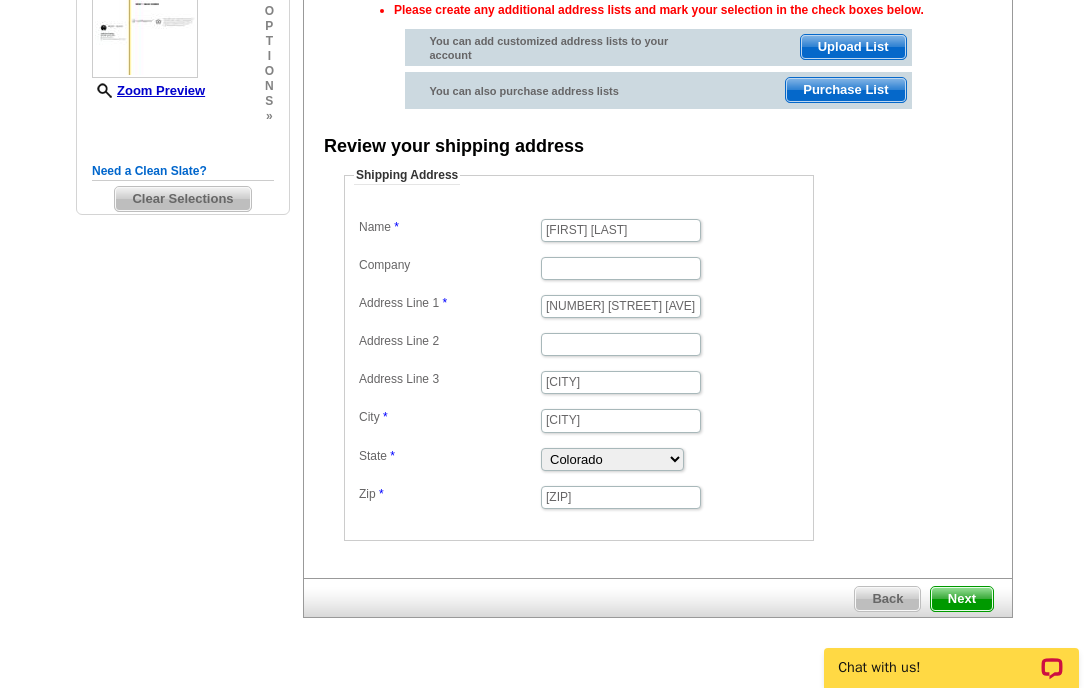 scroll, scrollTop: 533, scrollLeft: 0, axis: vertical 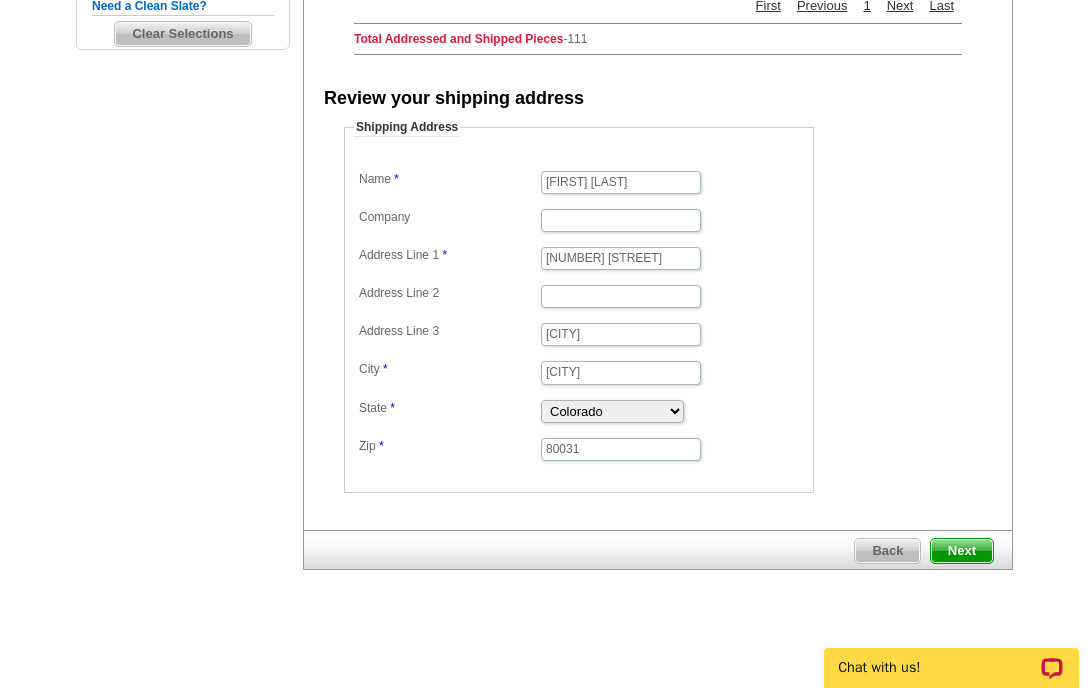 click on "Next" at bounding box center (962, 551) 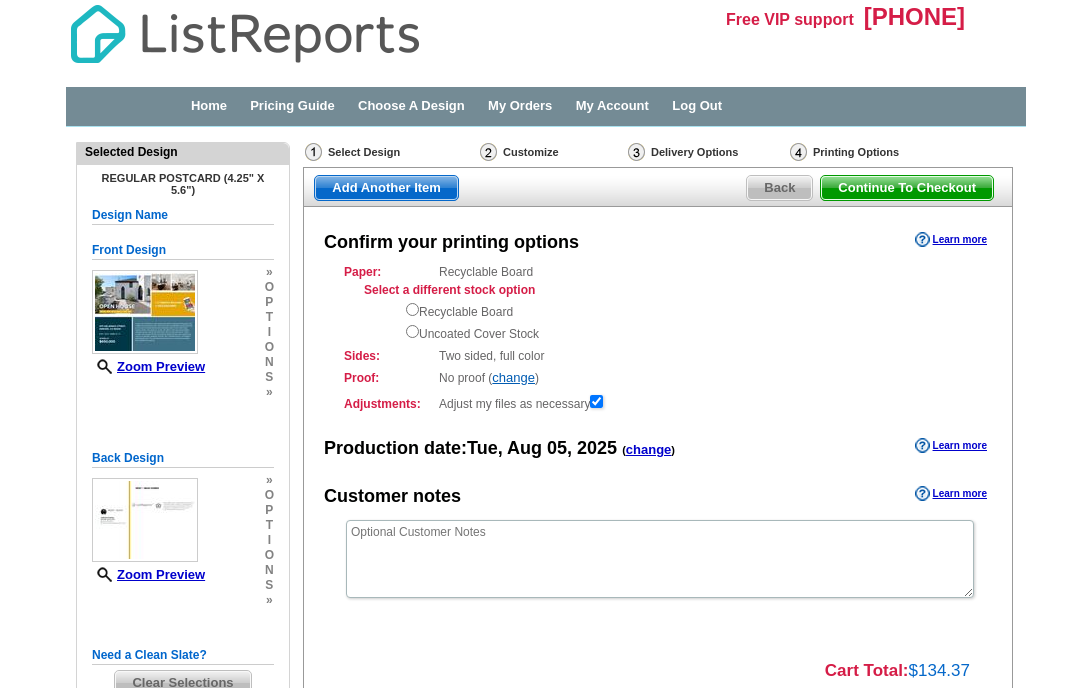 scroll, scrollTop: 0, scrollLeft: 0, axis: both 